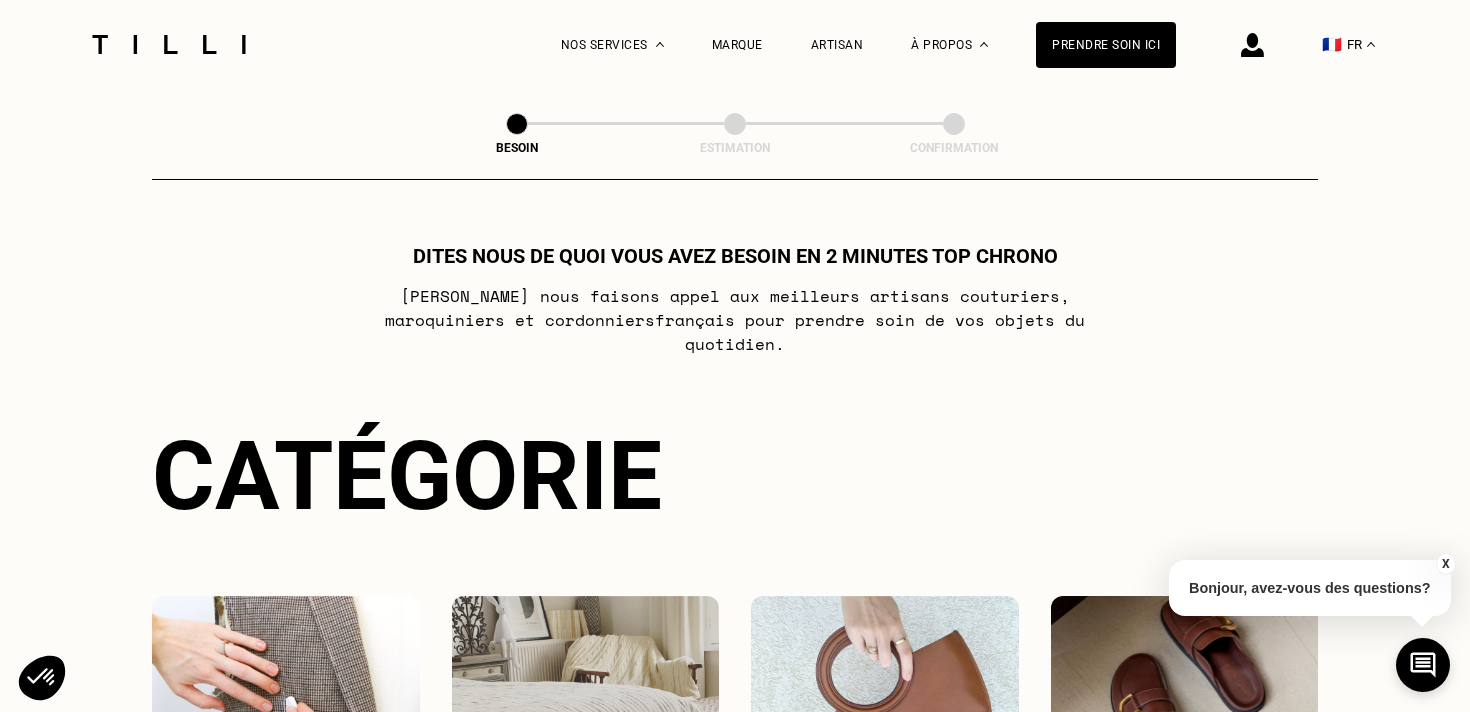 select on "FR" 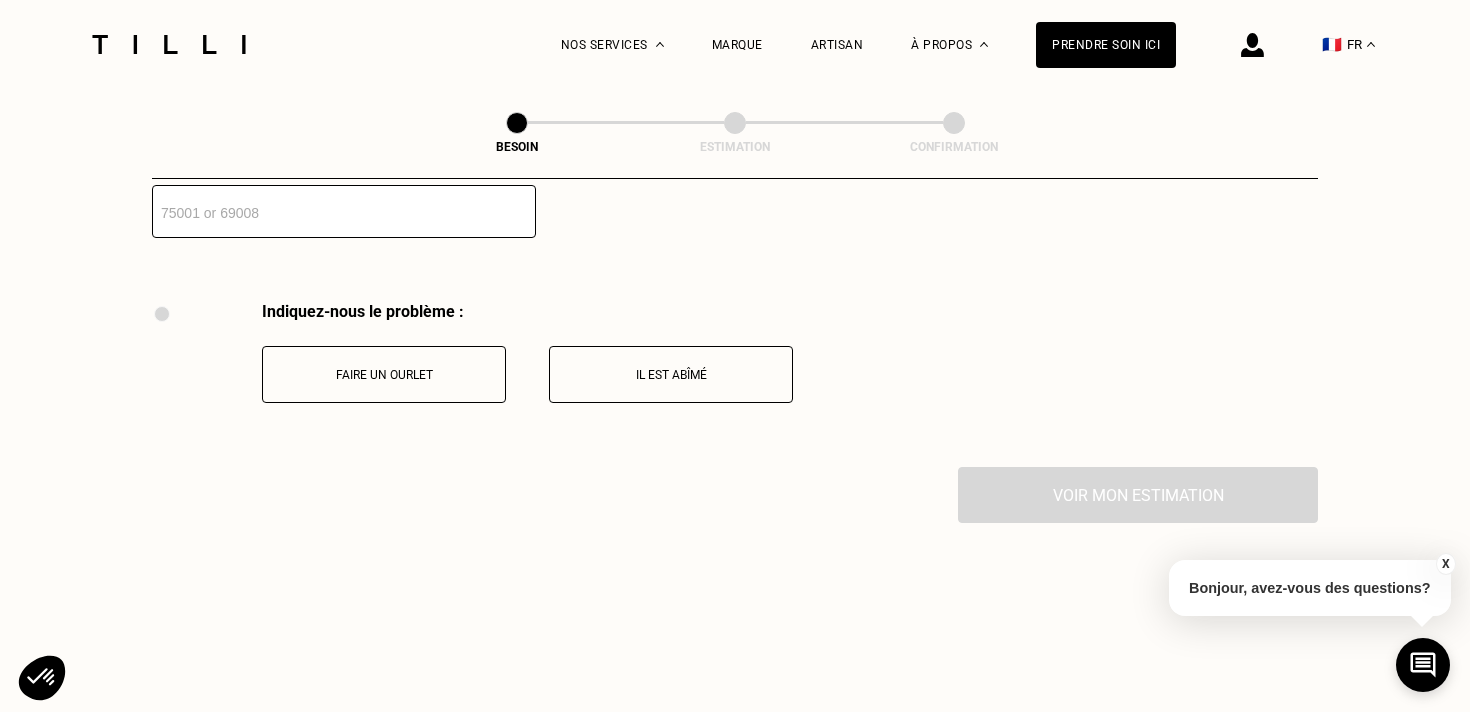 scroll, scrollTop: 3176, scrollLeft: 0, axis: vertical 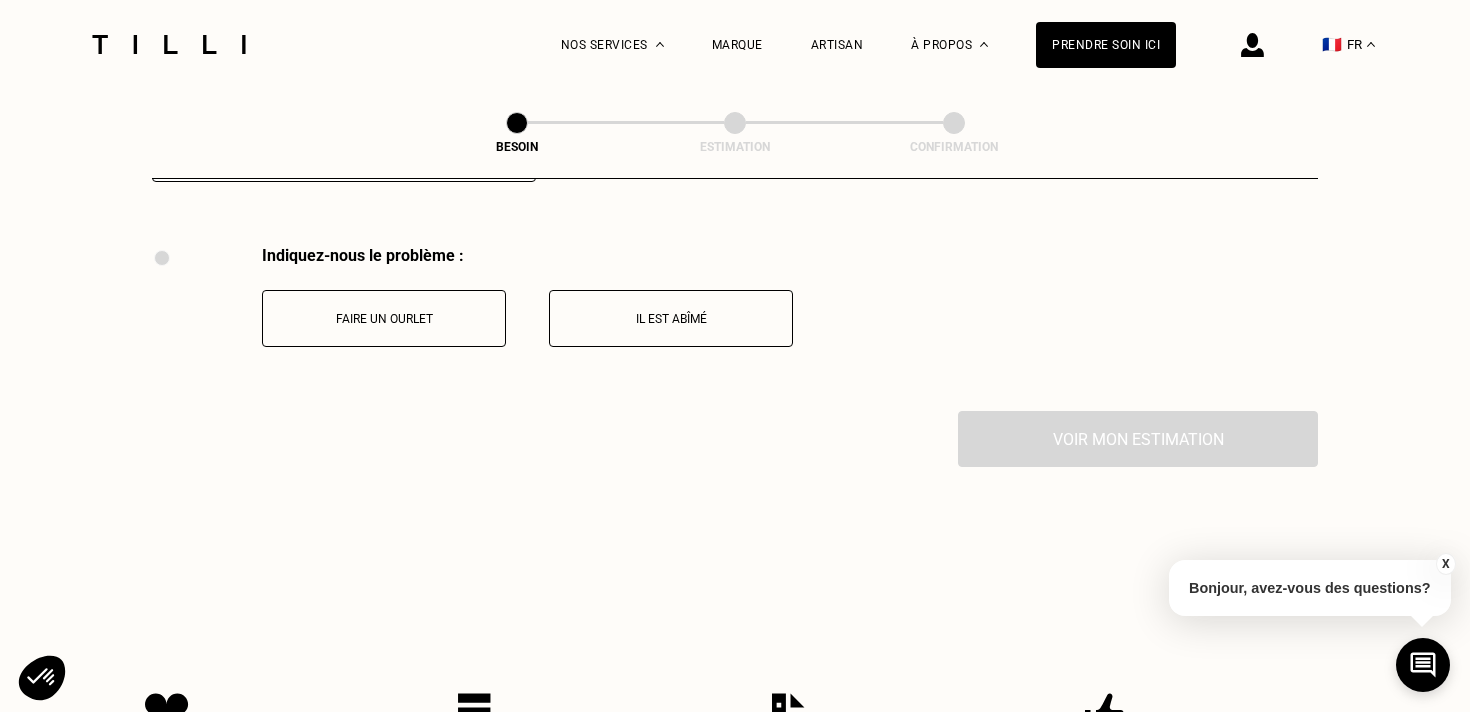 click on "Faire un ourlet" at bounding box center [384, 318] 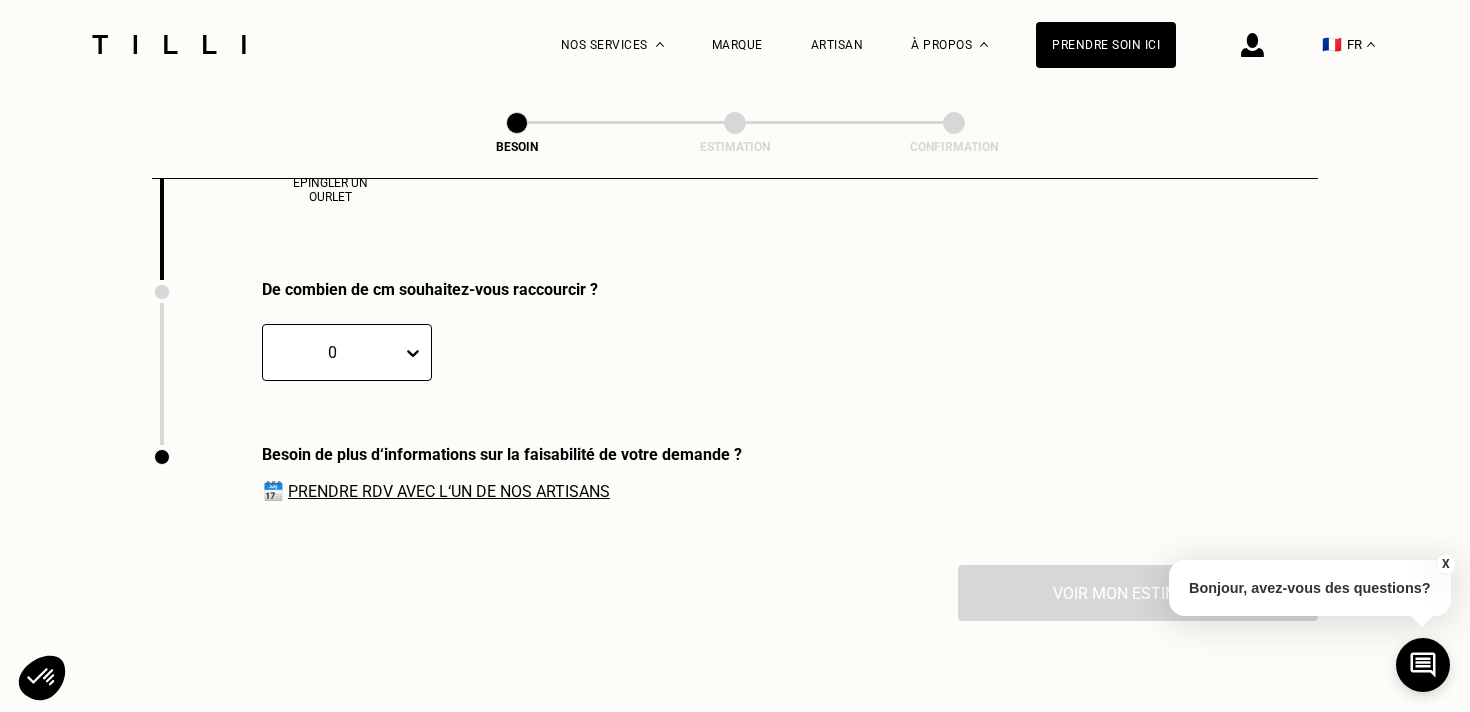 scroll, scrollTop: 3568, scrollLeft: 0, axis: vertical 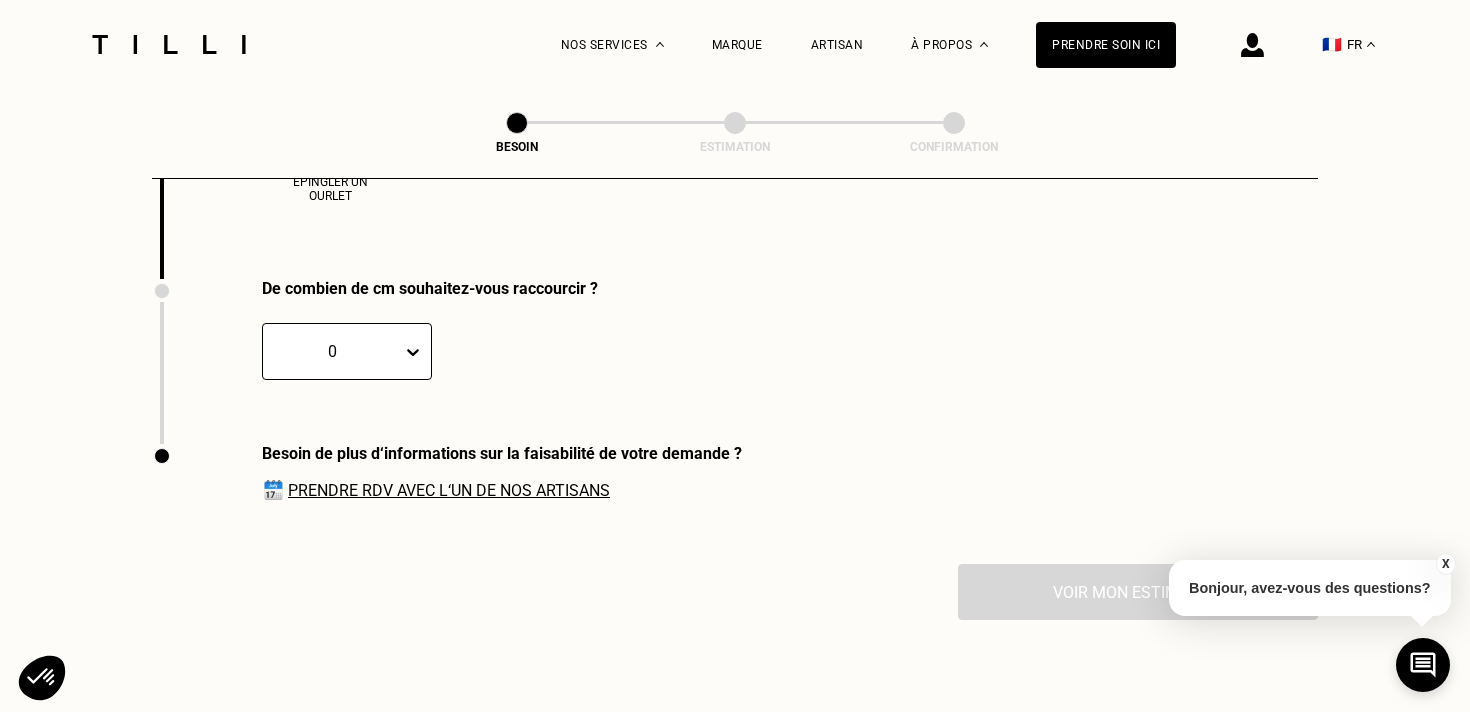 click on "Prendre RDV avec l‘un de nos artisans" at bounding box center [449, 490] 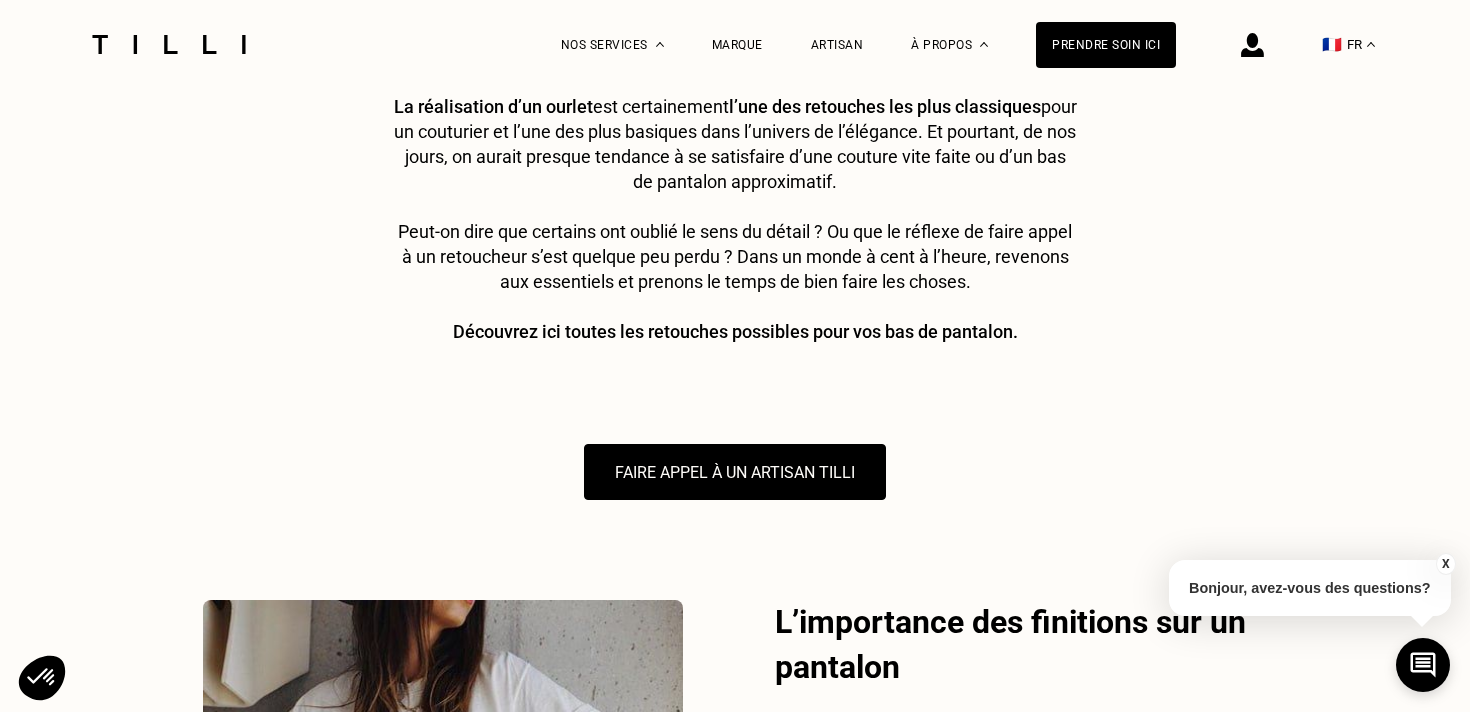scroll, scrollTop: 945, scrollLeft: 0, axis: vertical 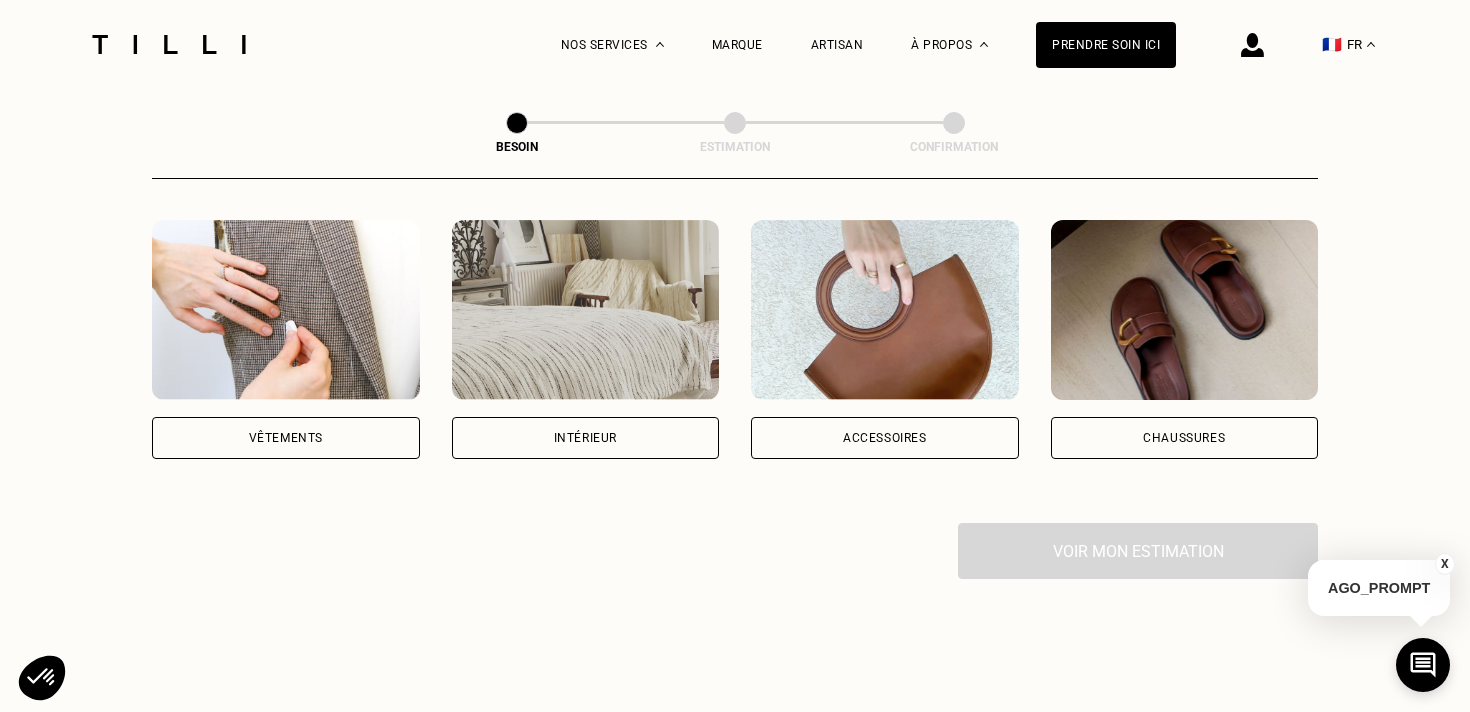 click on "Vêtements" at bounding box center [286, 438] 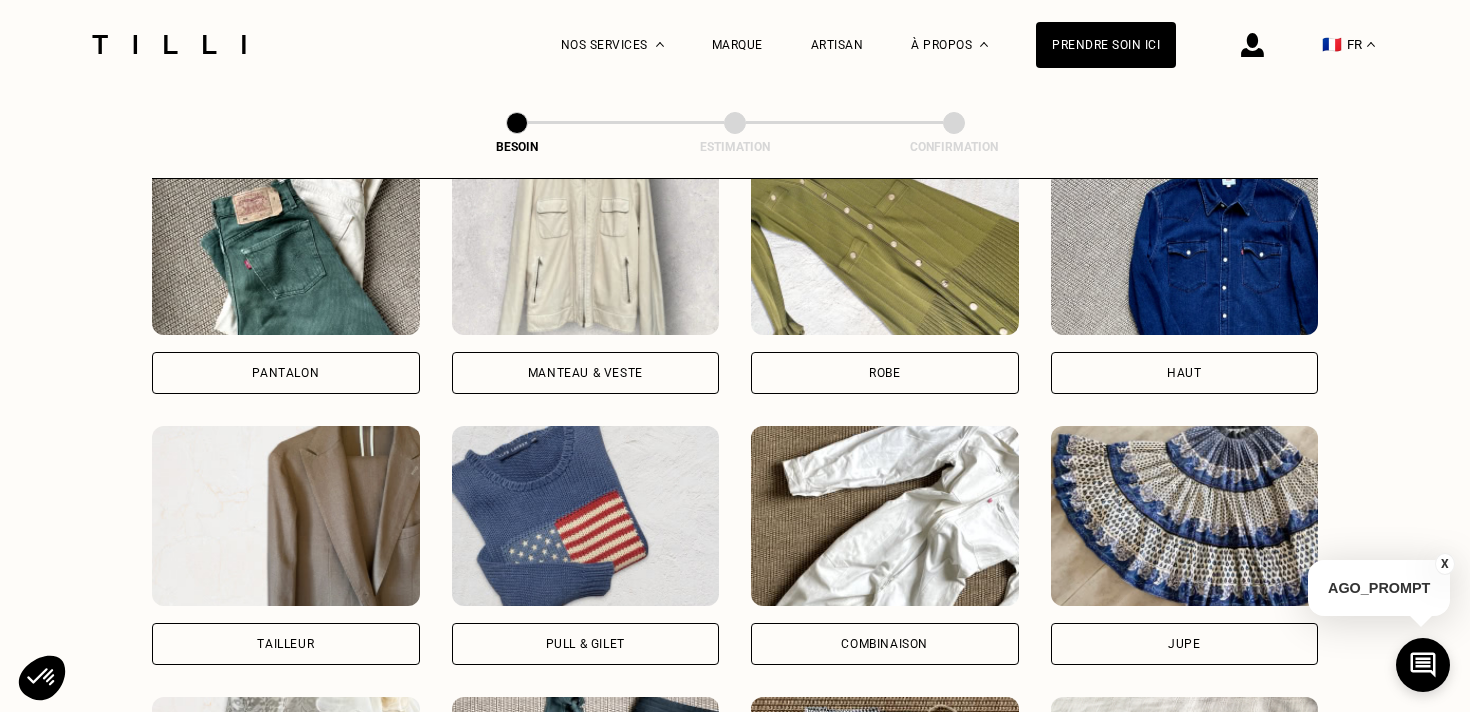 scroll, scrollTop: 982, scrollLeft: 0, axis: vertical 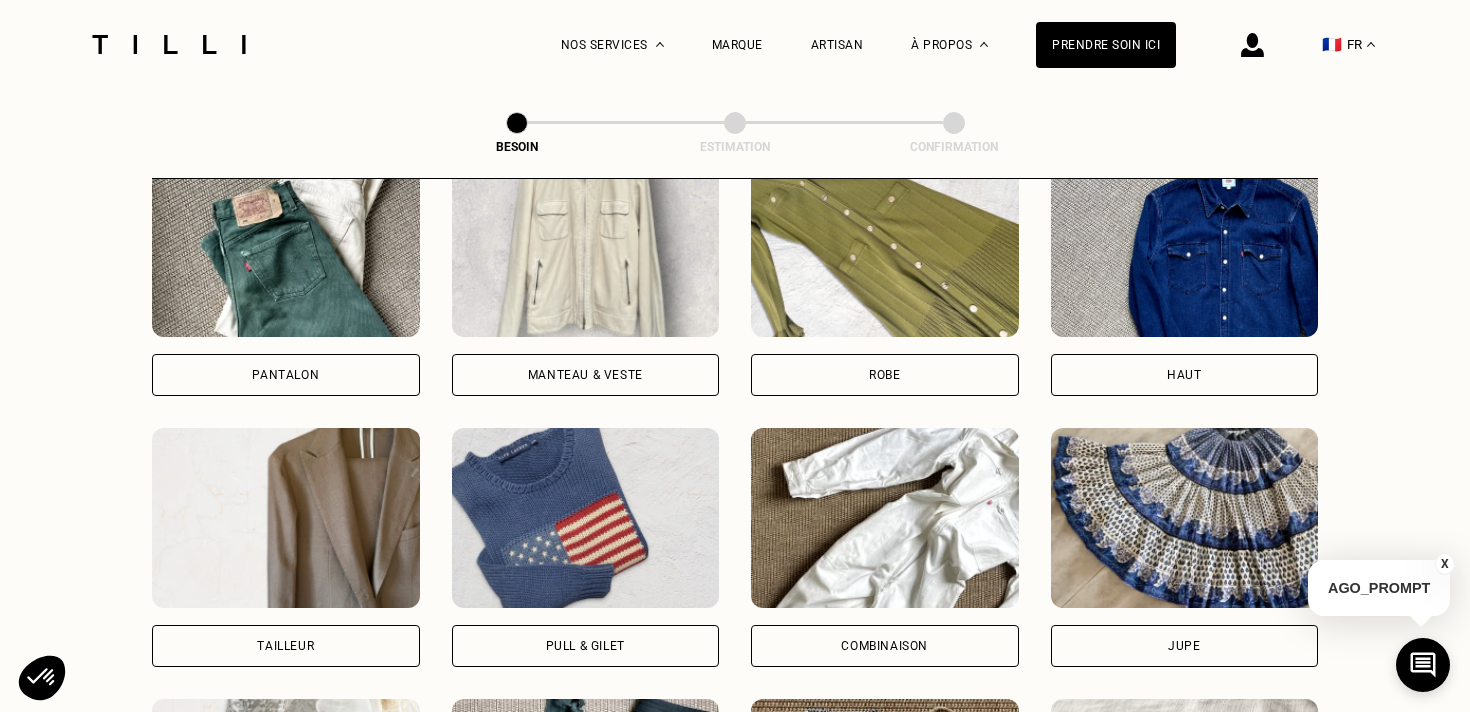 click on "Pantalon" at bounding box center [286, 375] 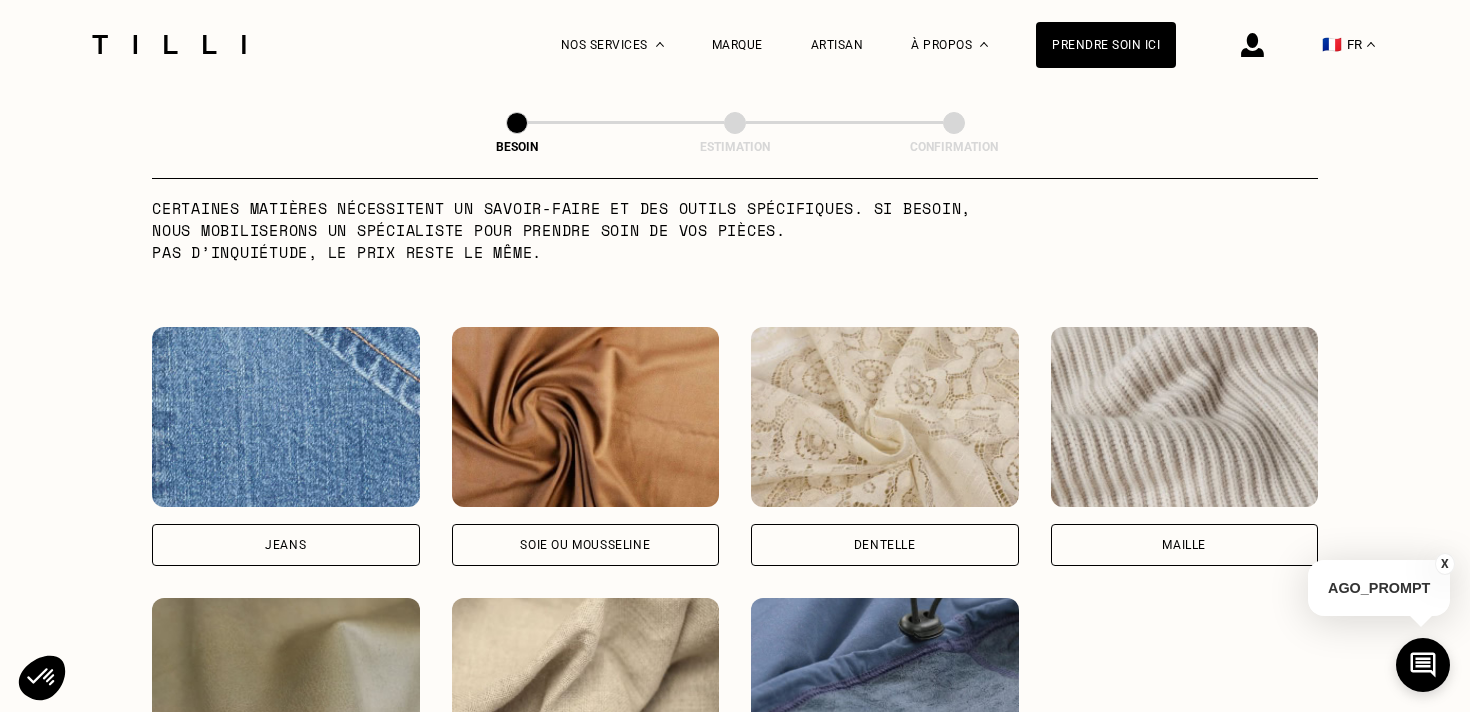 scroll, scrollTop: 2103, scrollLeft: 0, axis: vertical 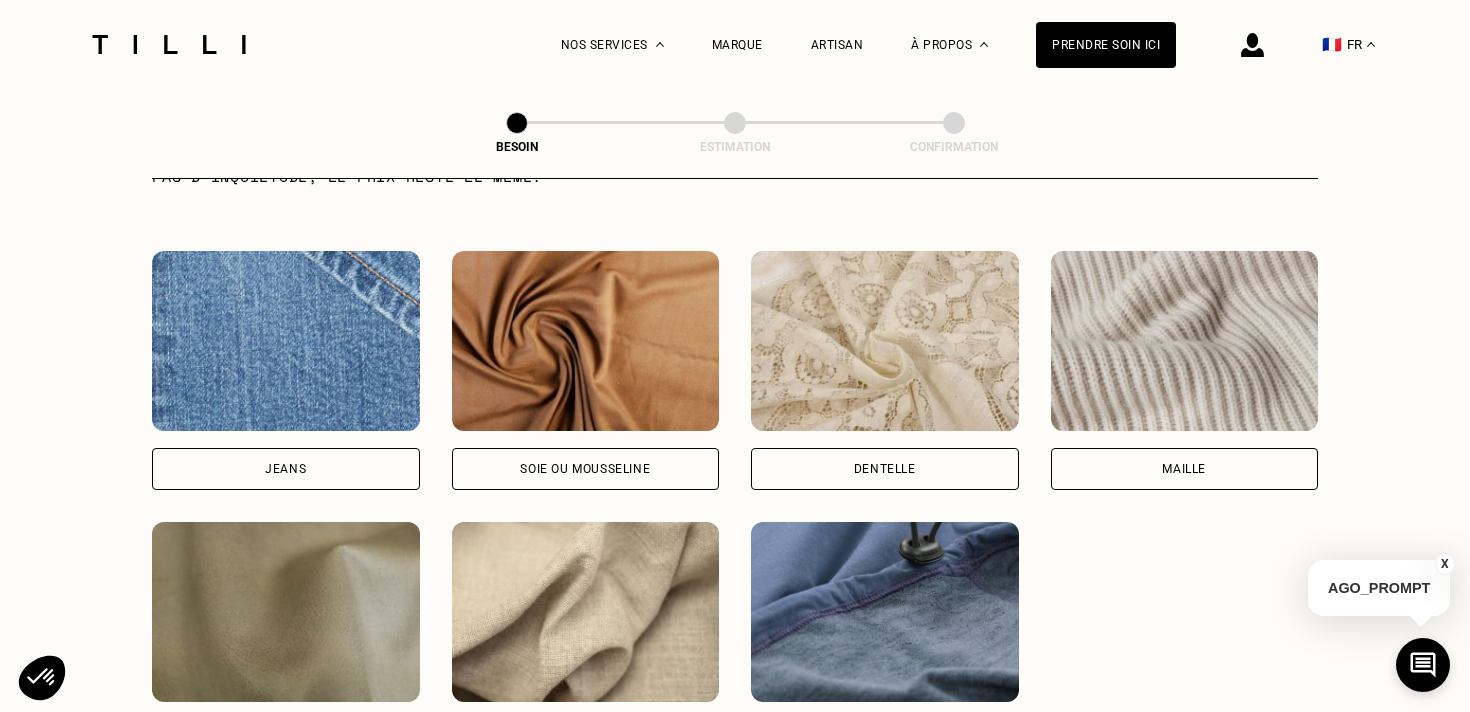 click on "Jeans" at bounding box center (286, 469) 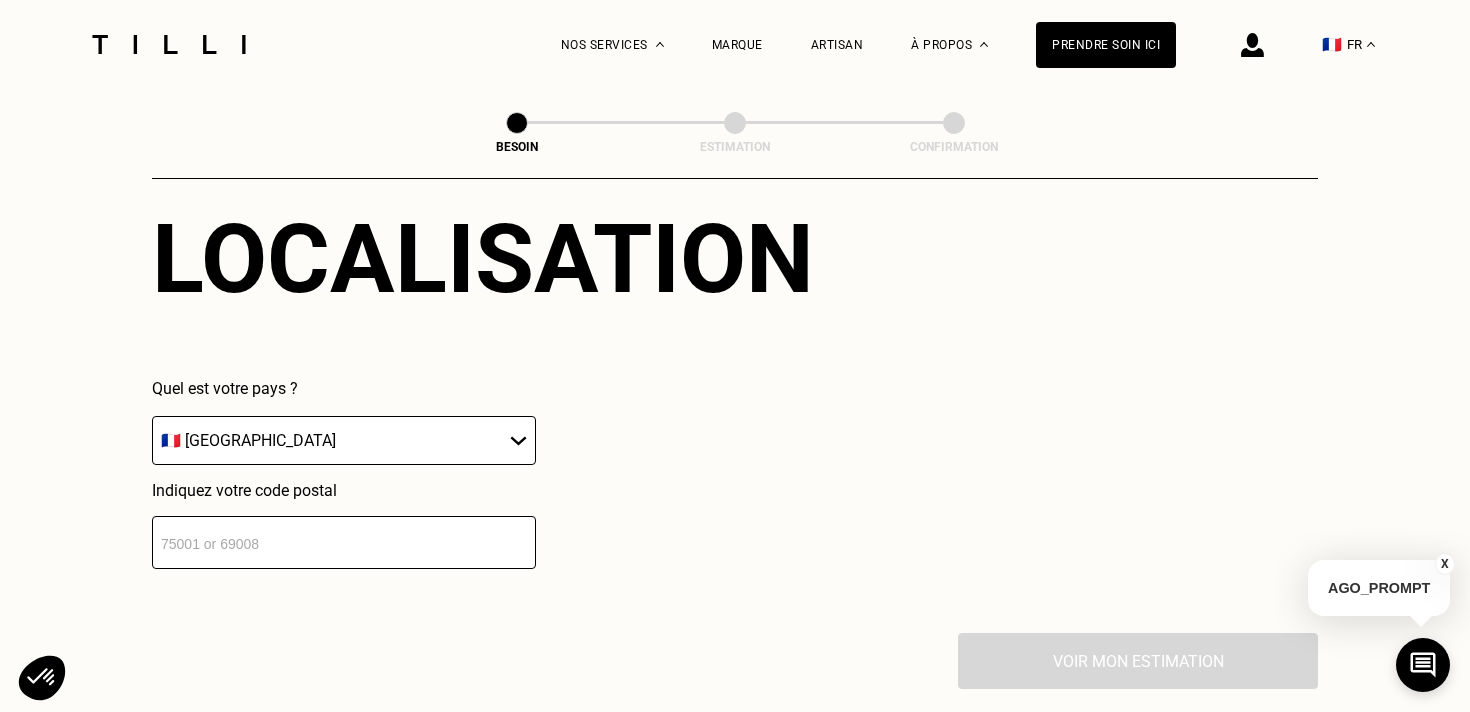 scroll, scrollTop: 2802, scrollLeft: 0, axis: vertical 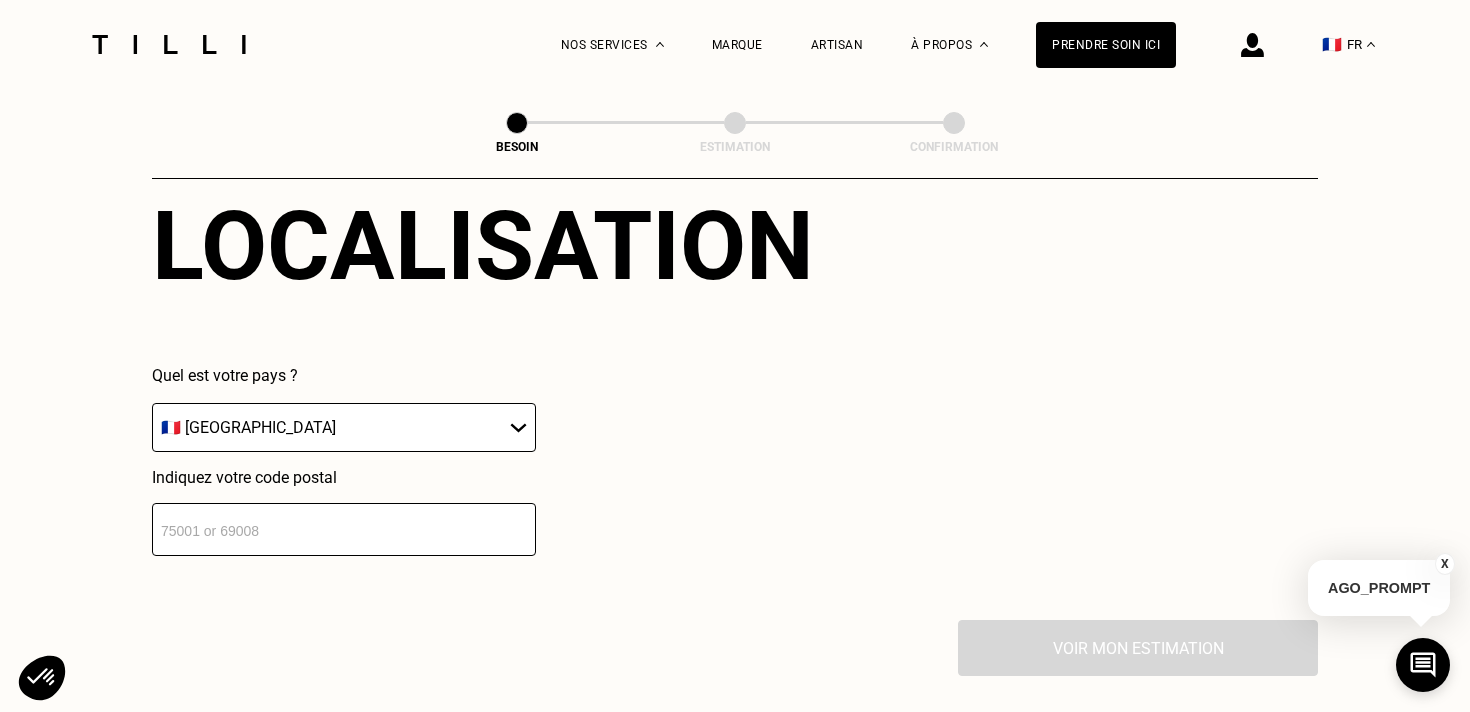 click at bounding box center [344, 529] 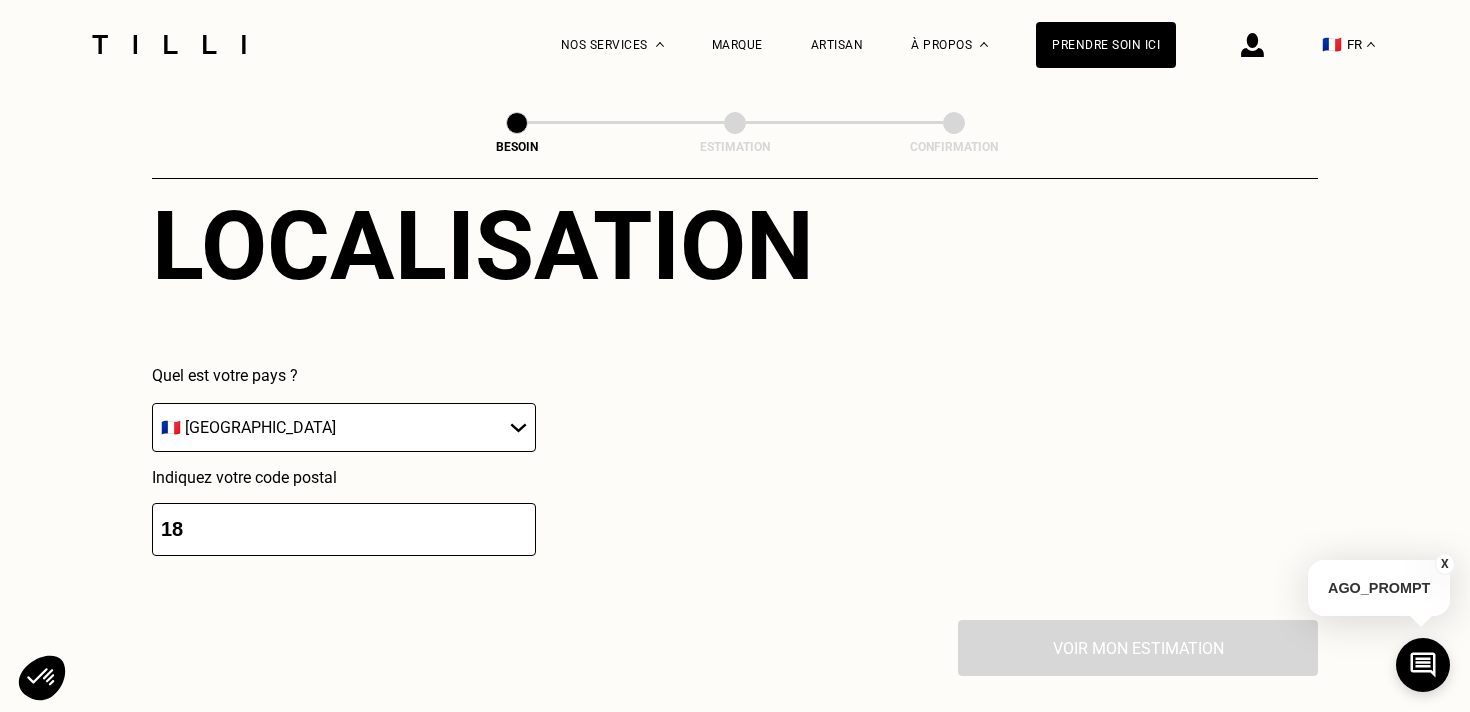 type on "1" 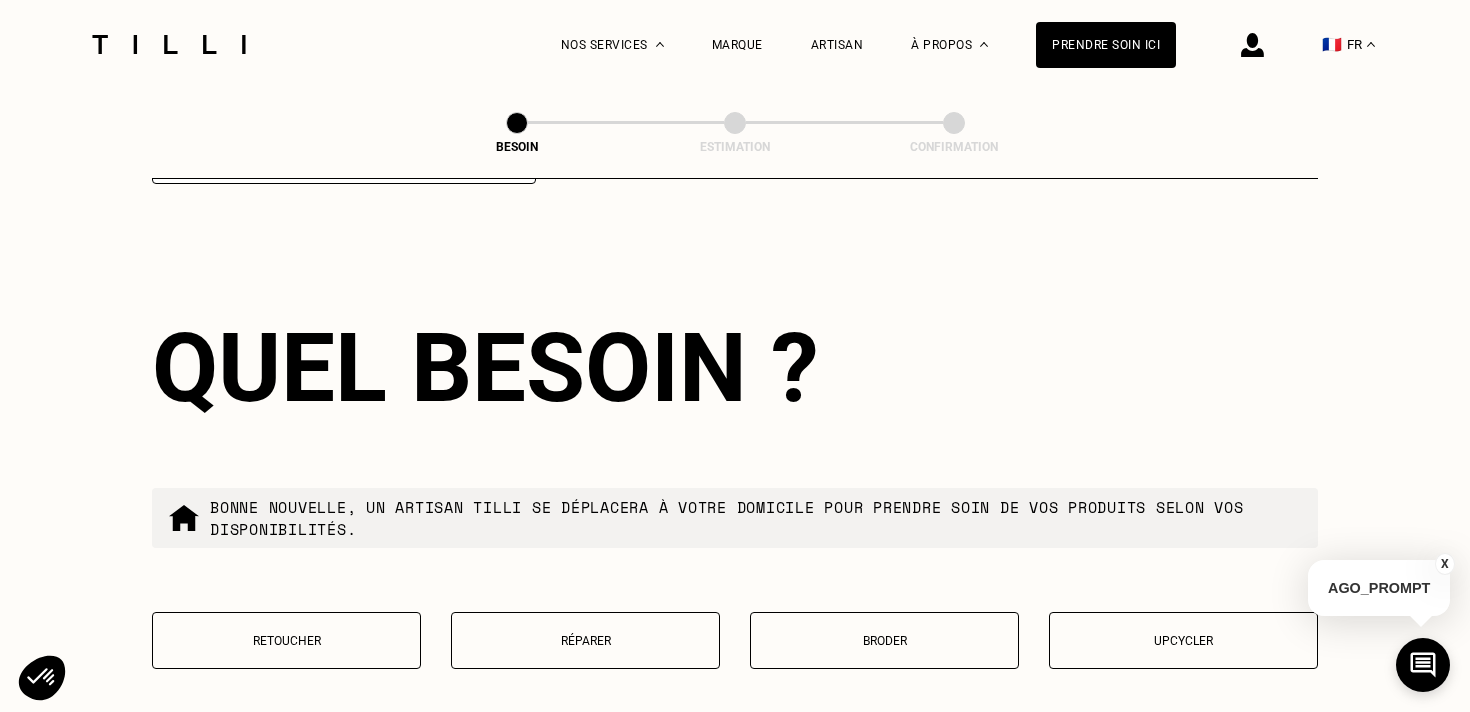 scroll, scrollTop: 3176, scrollLeft: 0, axis: vertical 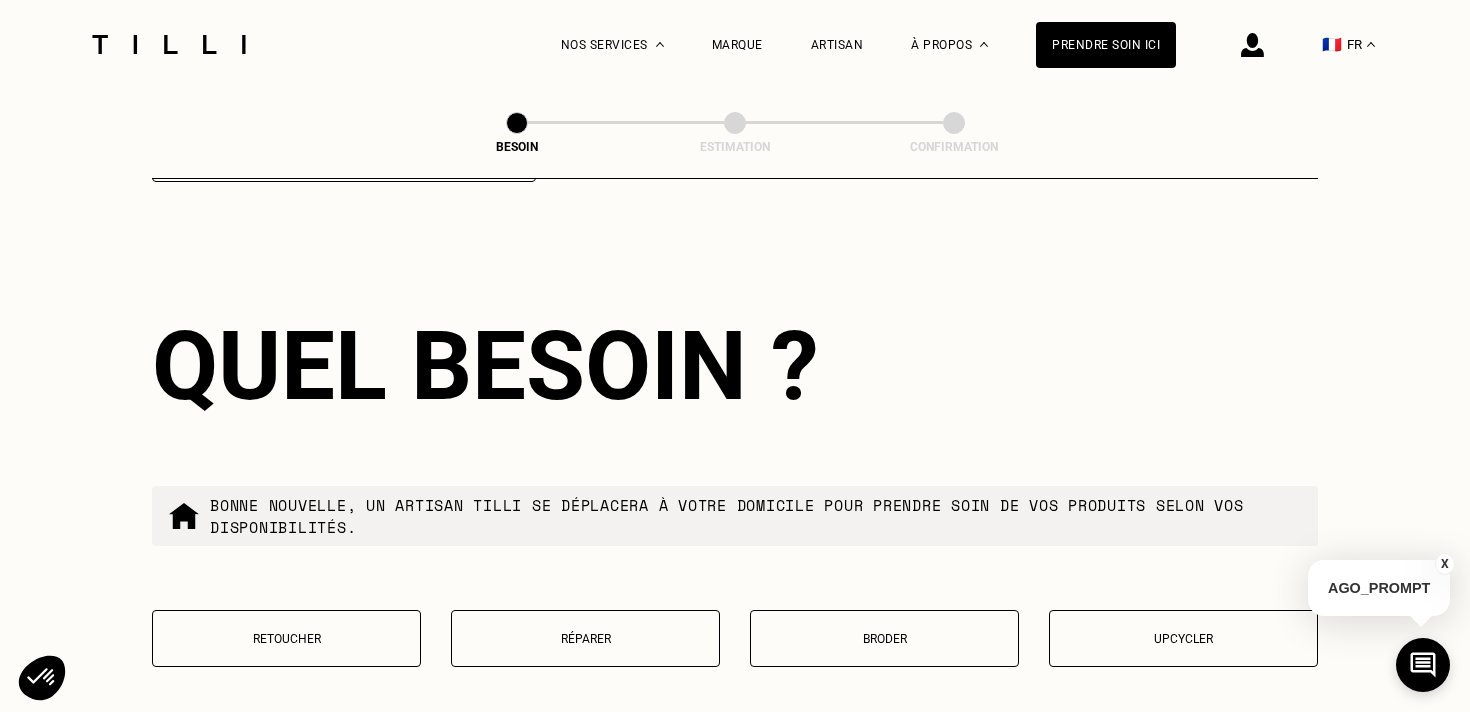 type on "75018" 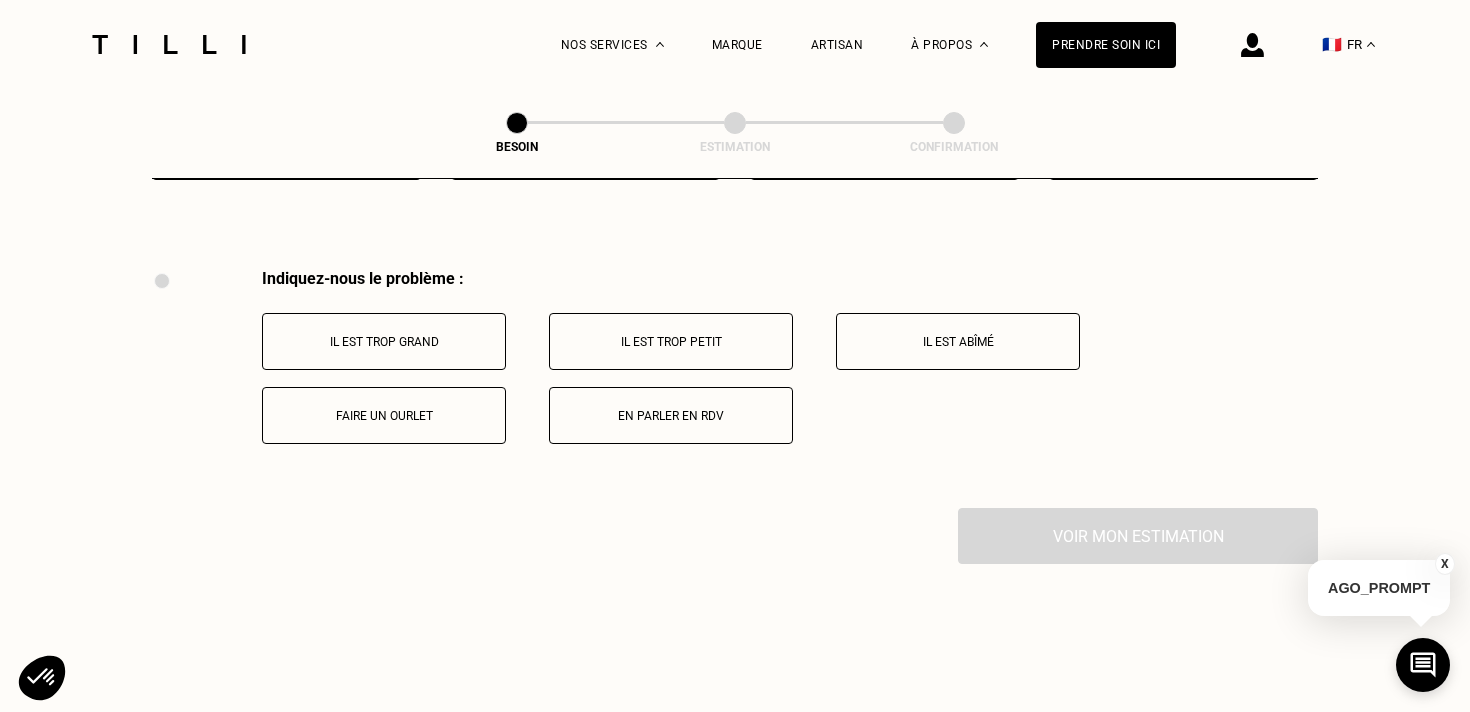 scroll, scrollTop: 3688, scrollLeft: 0, axis: vertical 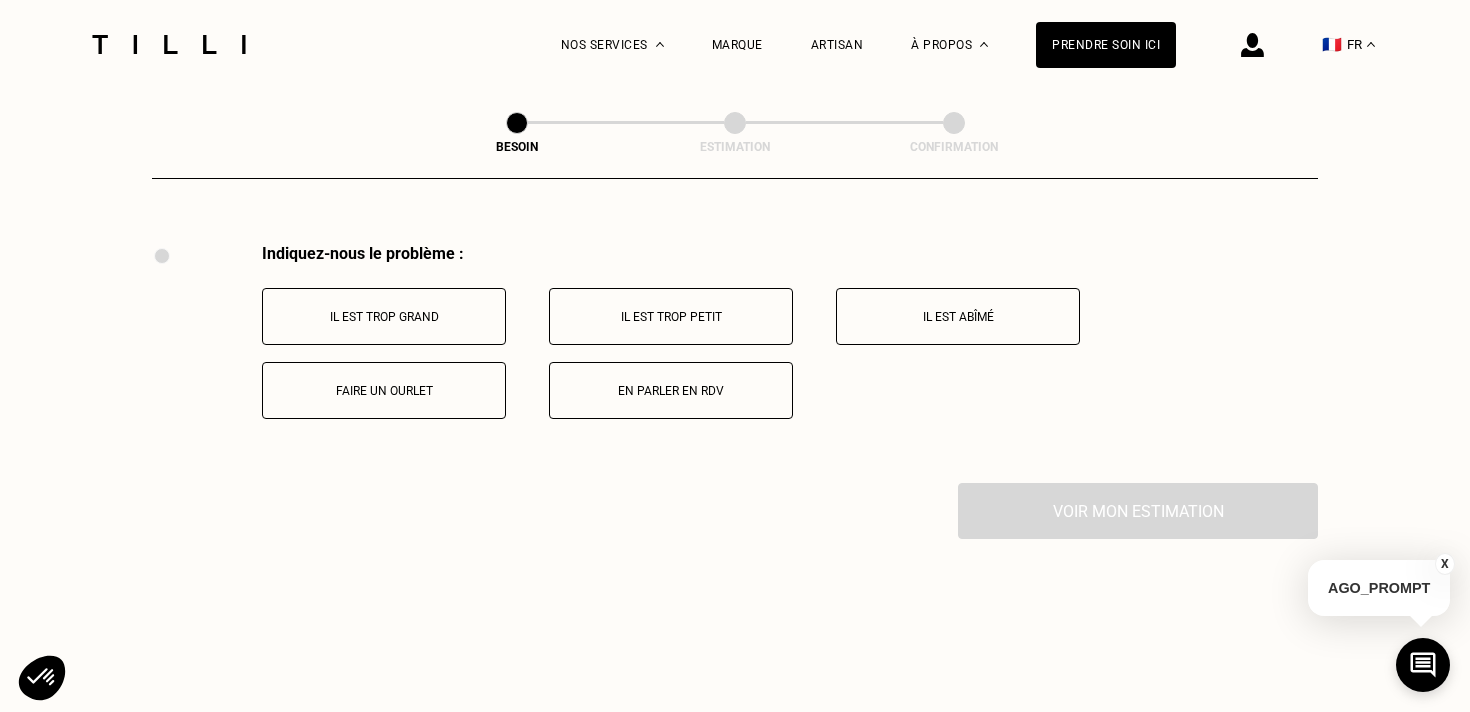 click on "Faire un ourlet" at bounding box center [384, 391] 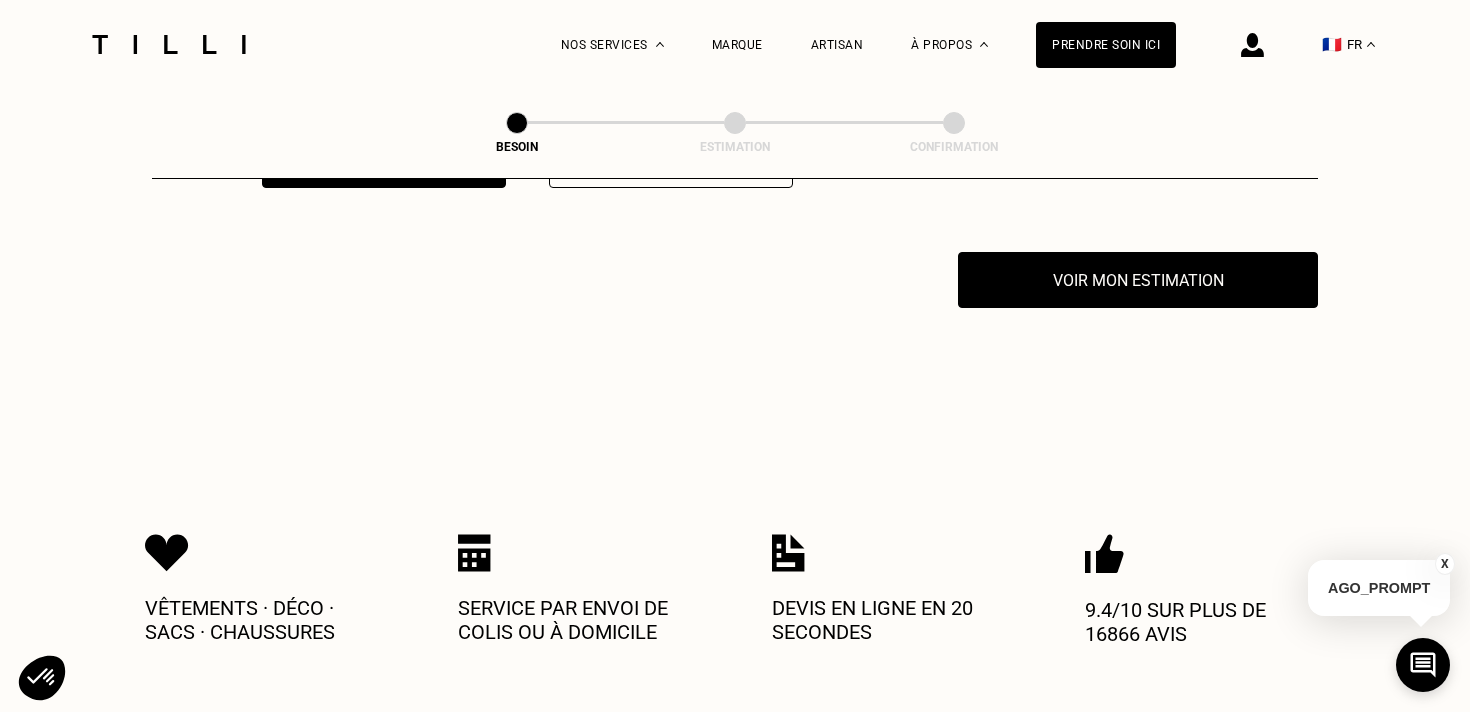 scroll, scrollTop: 3927, scrollLeft: 0, axis: vertical 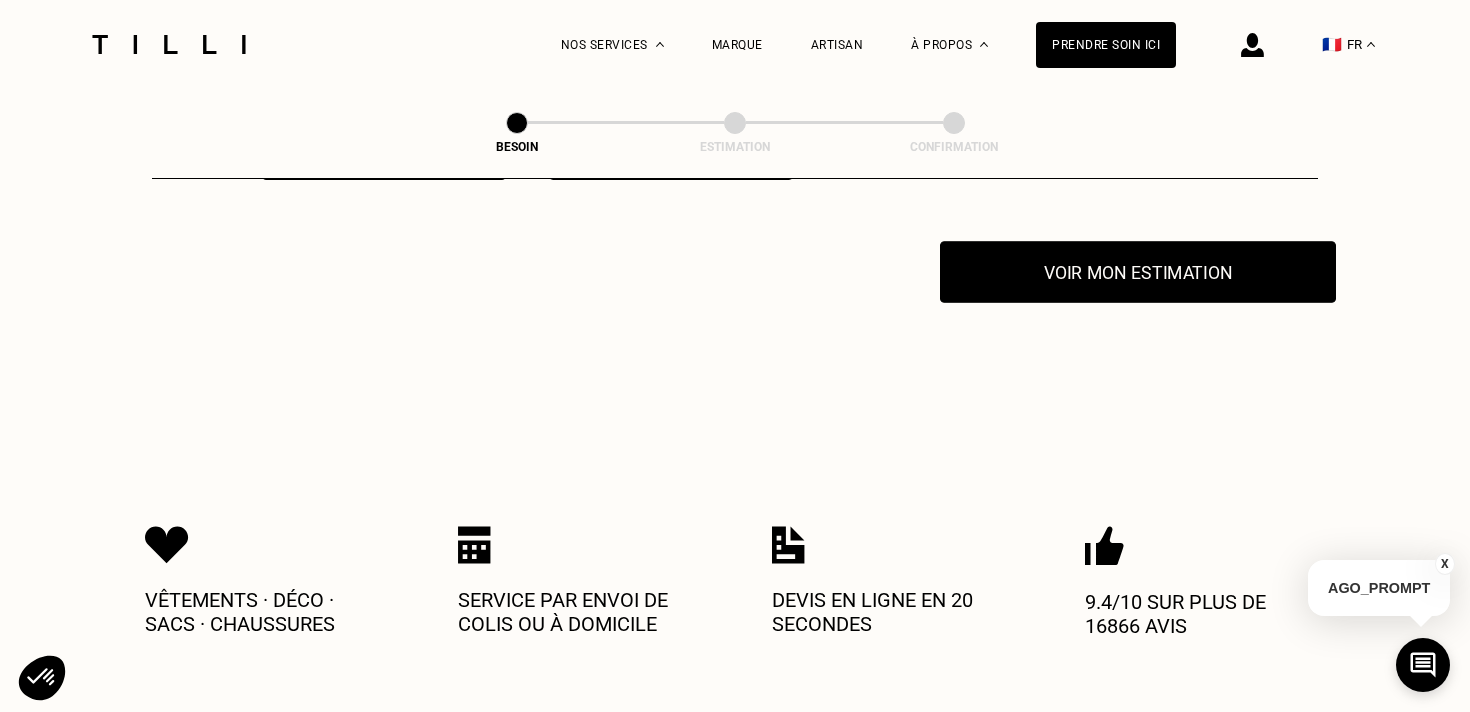 click on "Voir mon estimation" at bounding box center (1138, 272) 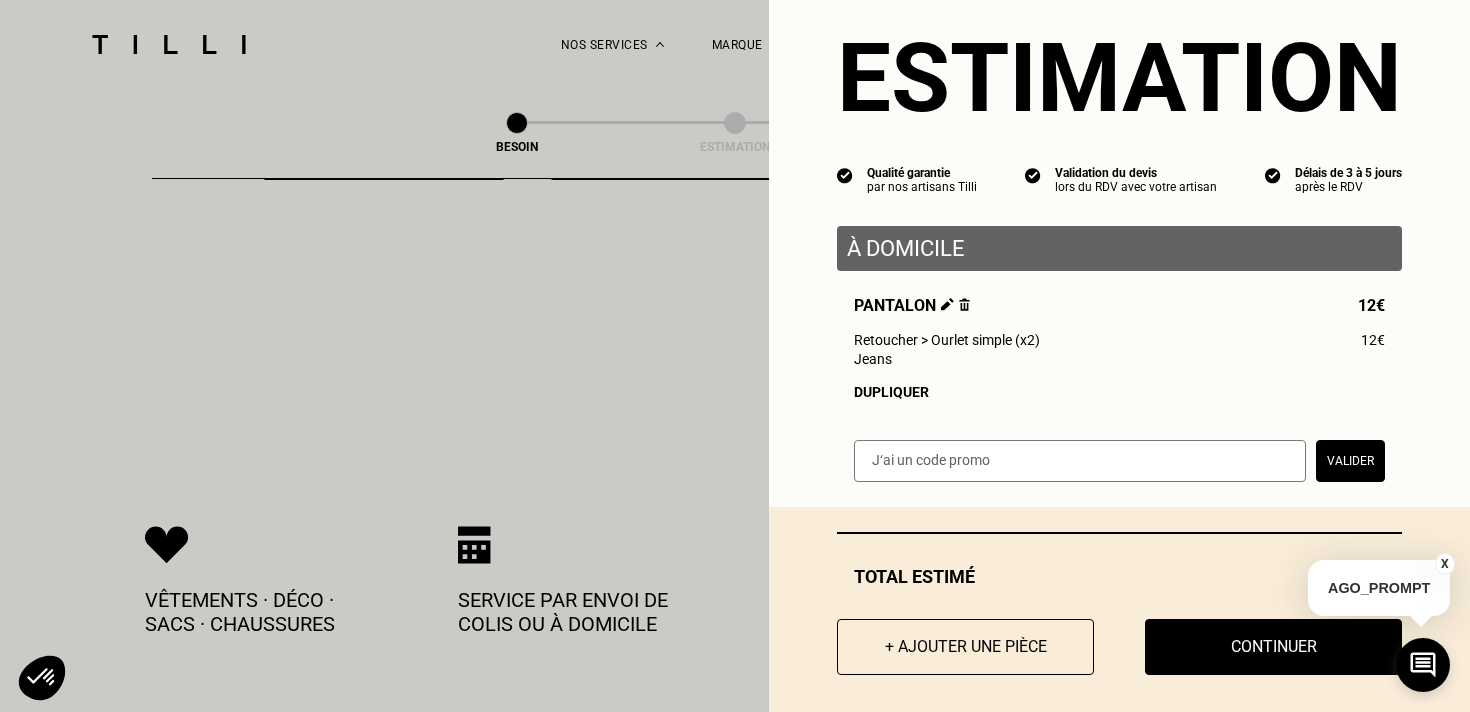 scroll, scrollTop: 50, scrollLeft: 0, axis: vertical 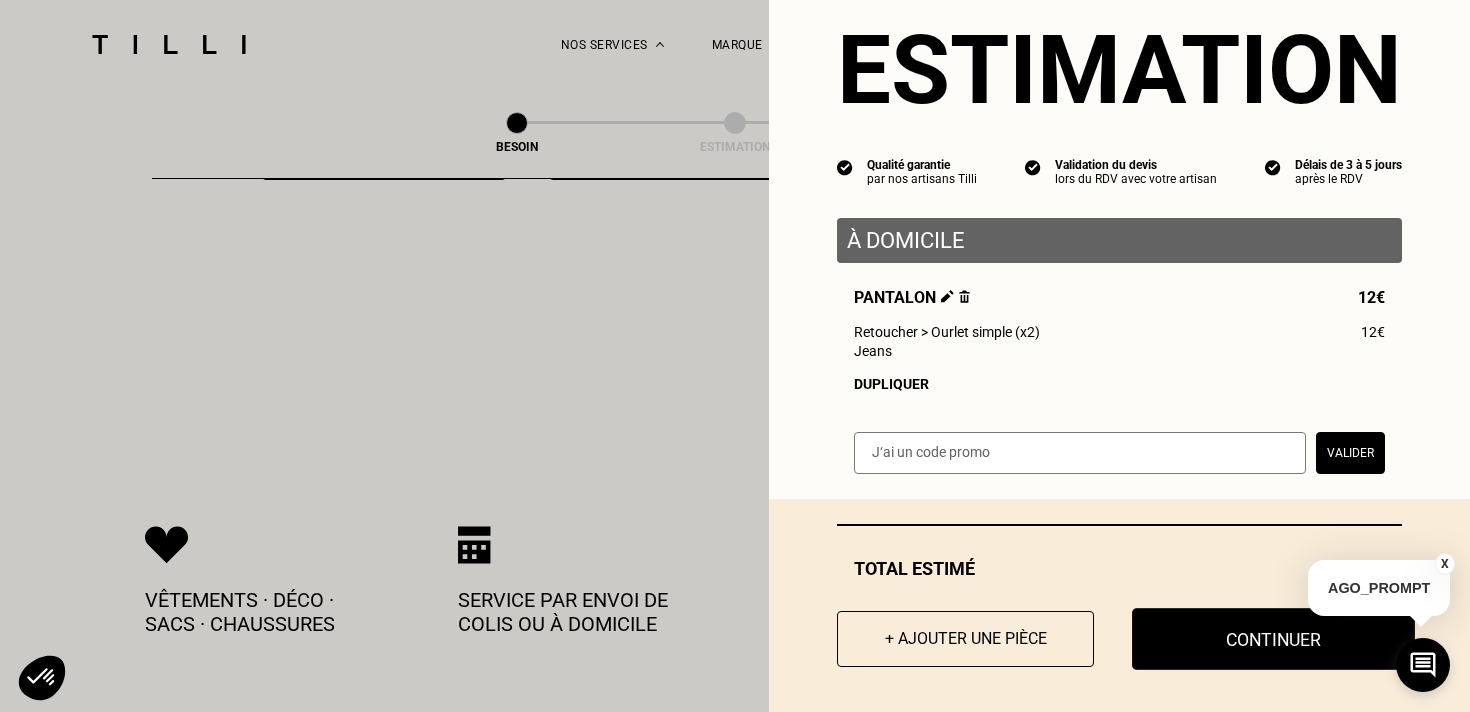 click on "Continuer" at bounding box center [1273, 639] 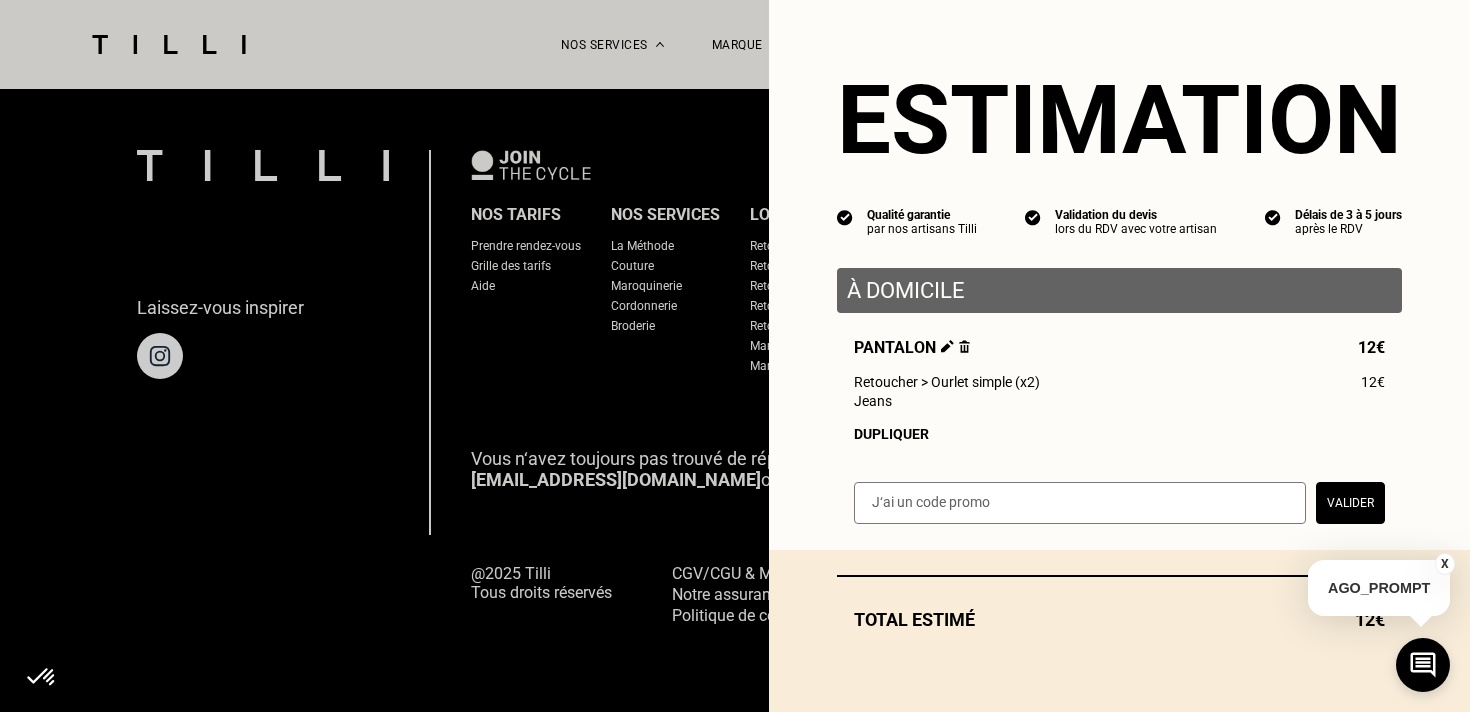 scroll, scrollTop: 1309, scrollLeft: 0, axis: vertical 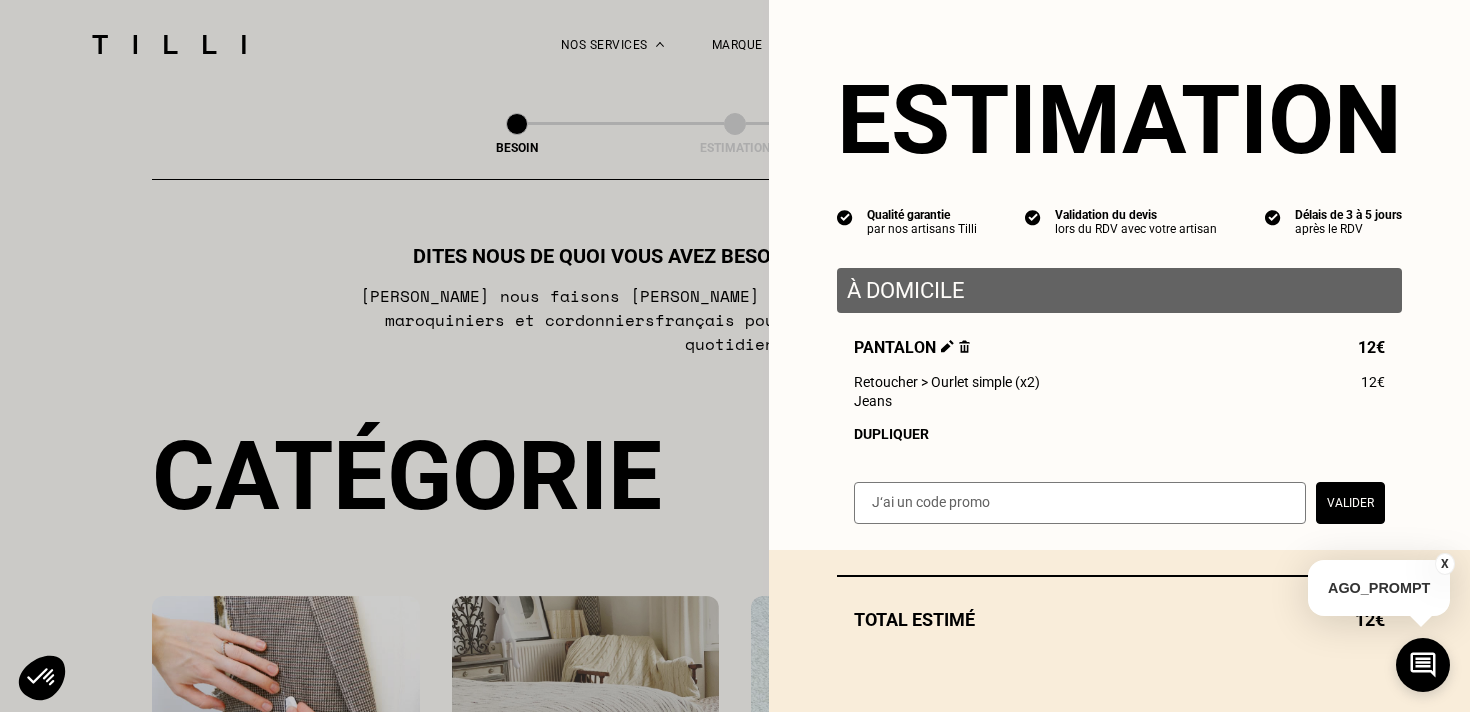 select on "FR" 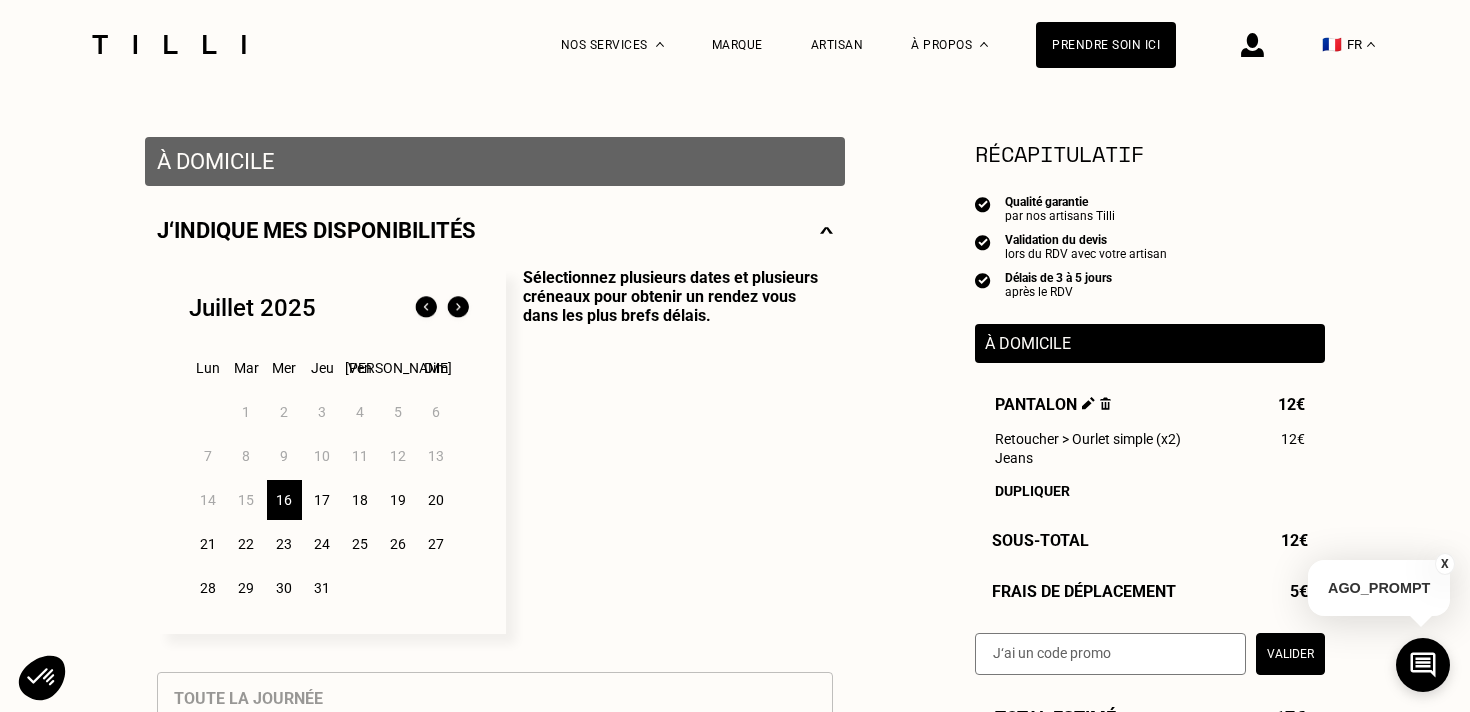scroll, scrollTop: 346, scrollLeft: 0, axis: vertical 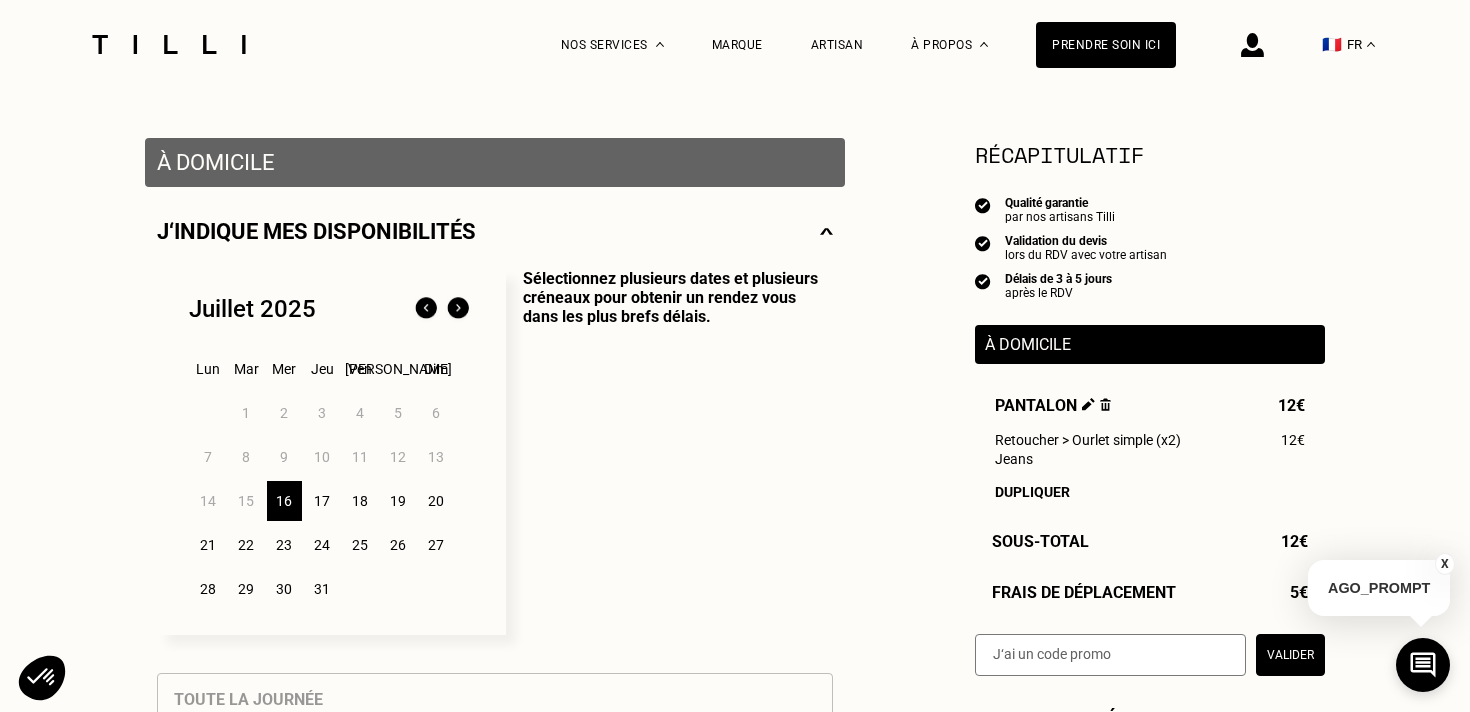 click on "18" at bounding box center (360, 501) 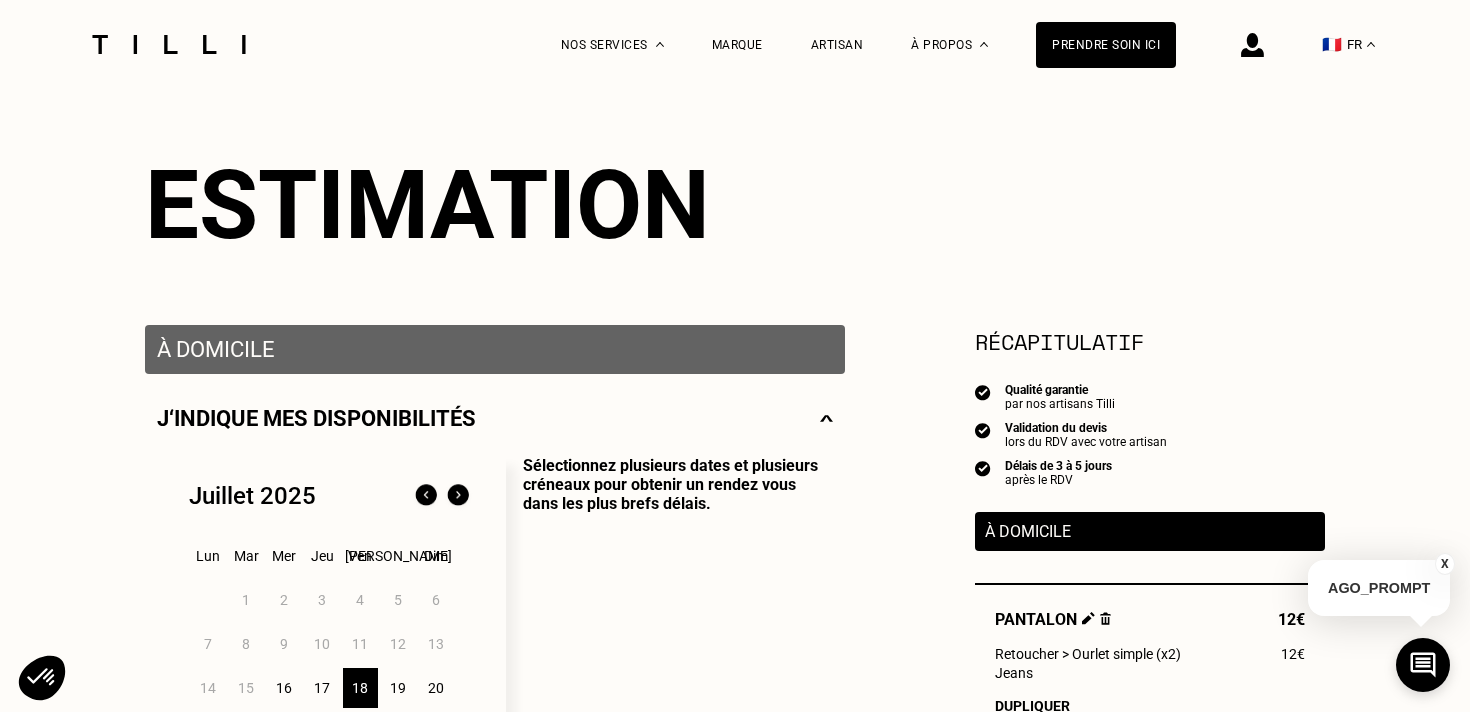 scroll, scrollTop: 0, scrollLeft: 0, axis: both 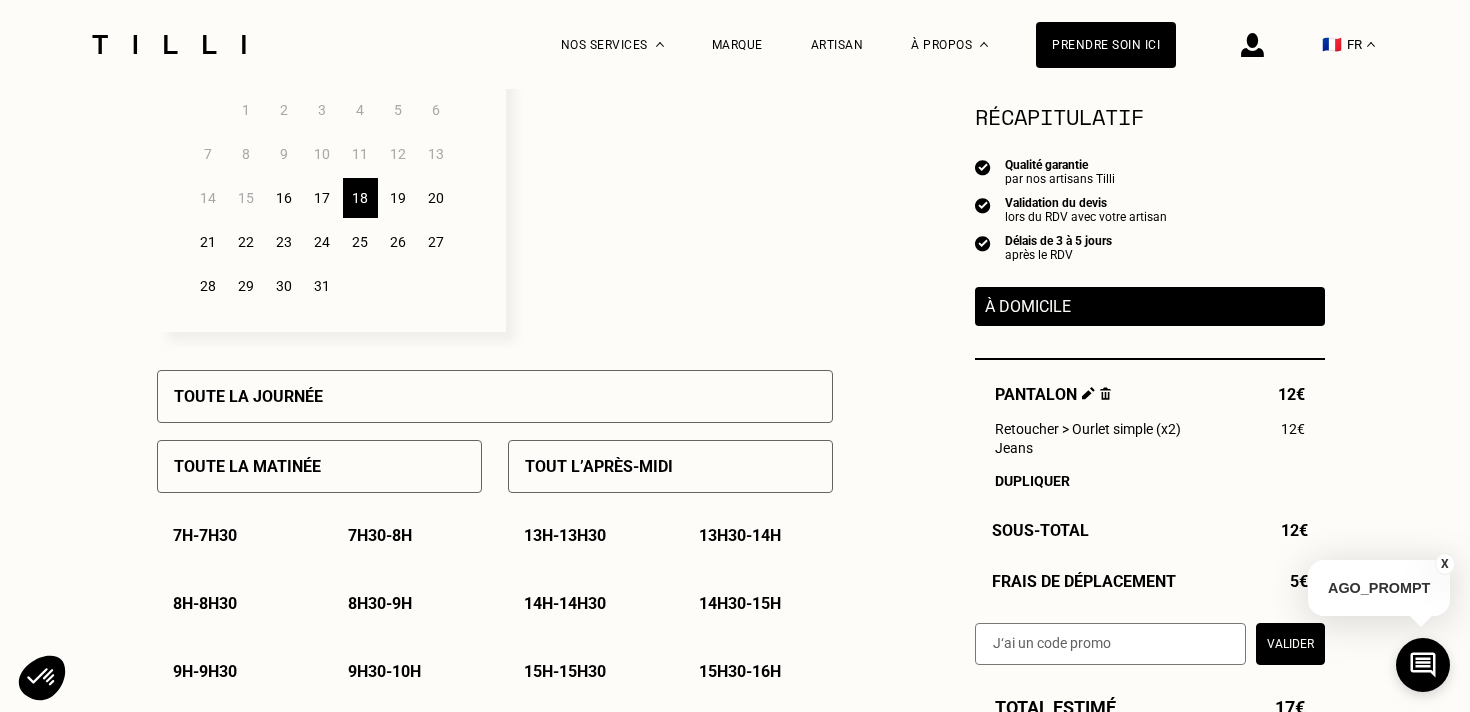 click on "Toute la matinée" at bounding box center [319, 466] 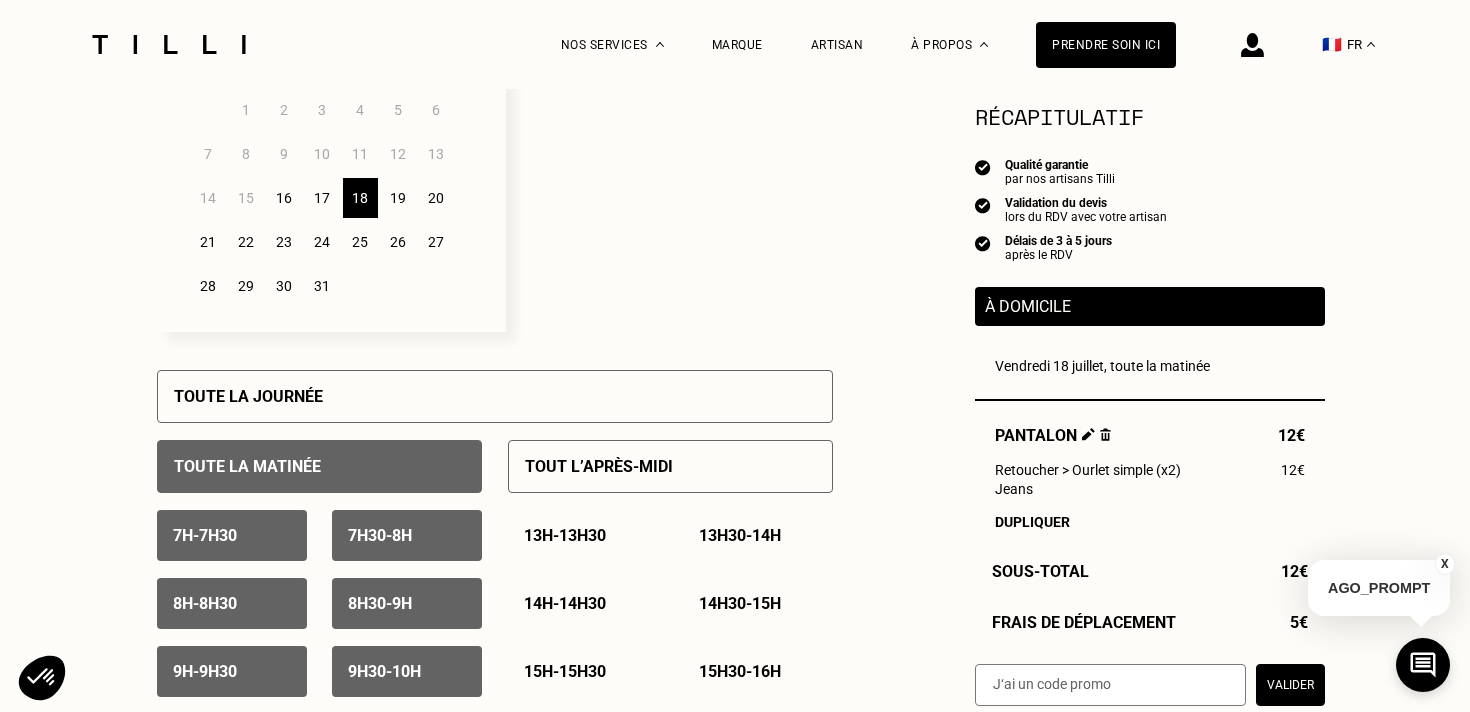 click on "Toute la matinée" at bounding box center (319, 466) 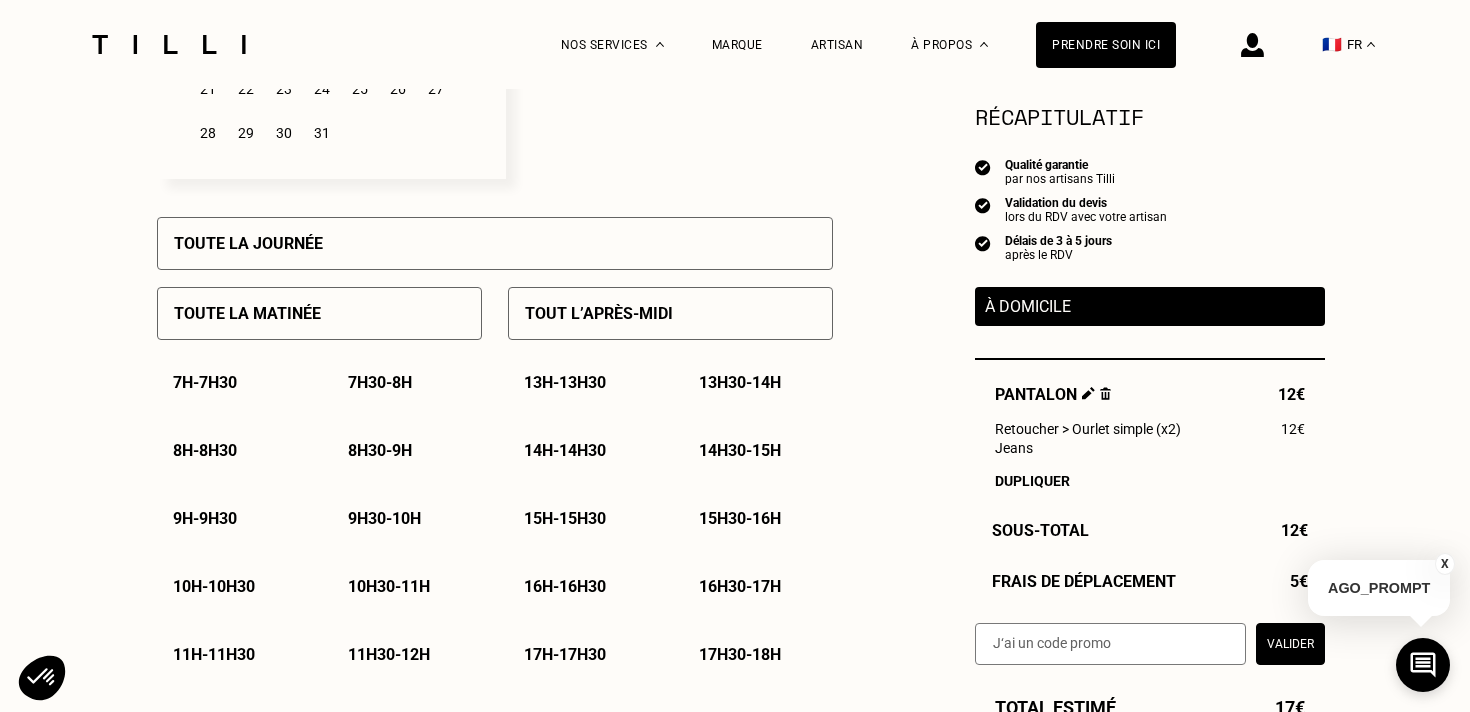 scroll, scrollTop: 838, scrollLeft: 0, axis: vertical 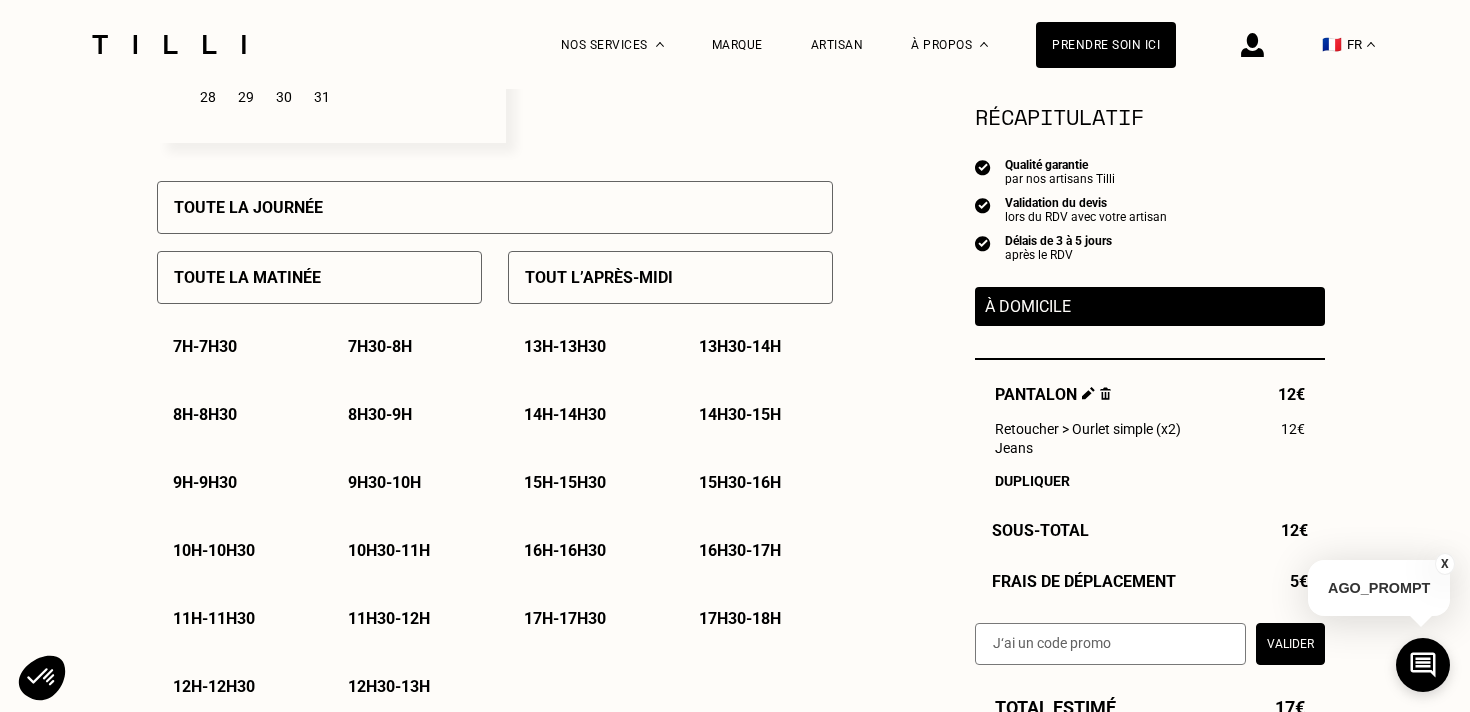 click on "11h  -  11h30" at bounding box center [214, 618] 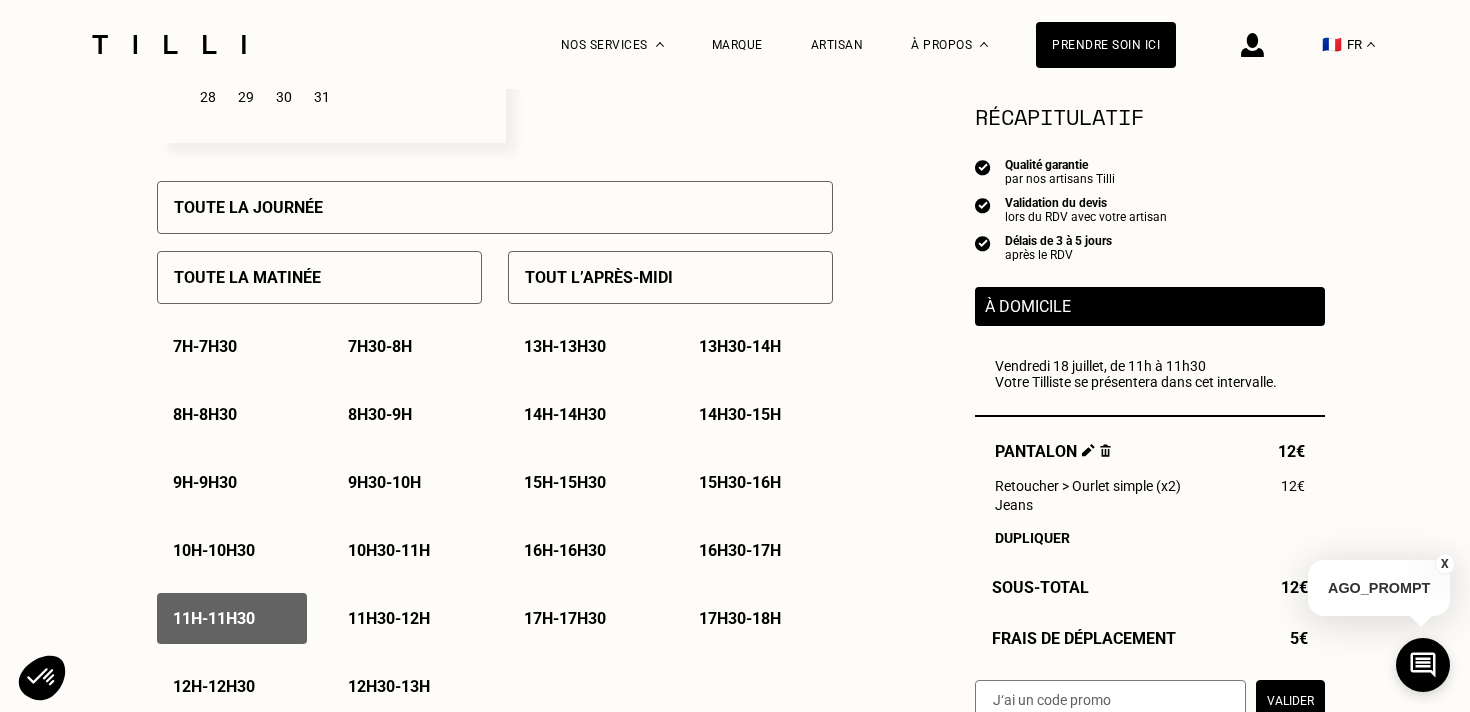 click on "10h  -  10h30" at bounding box center (232, 550) 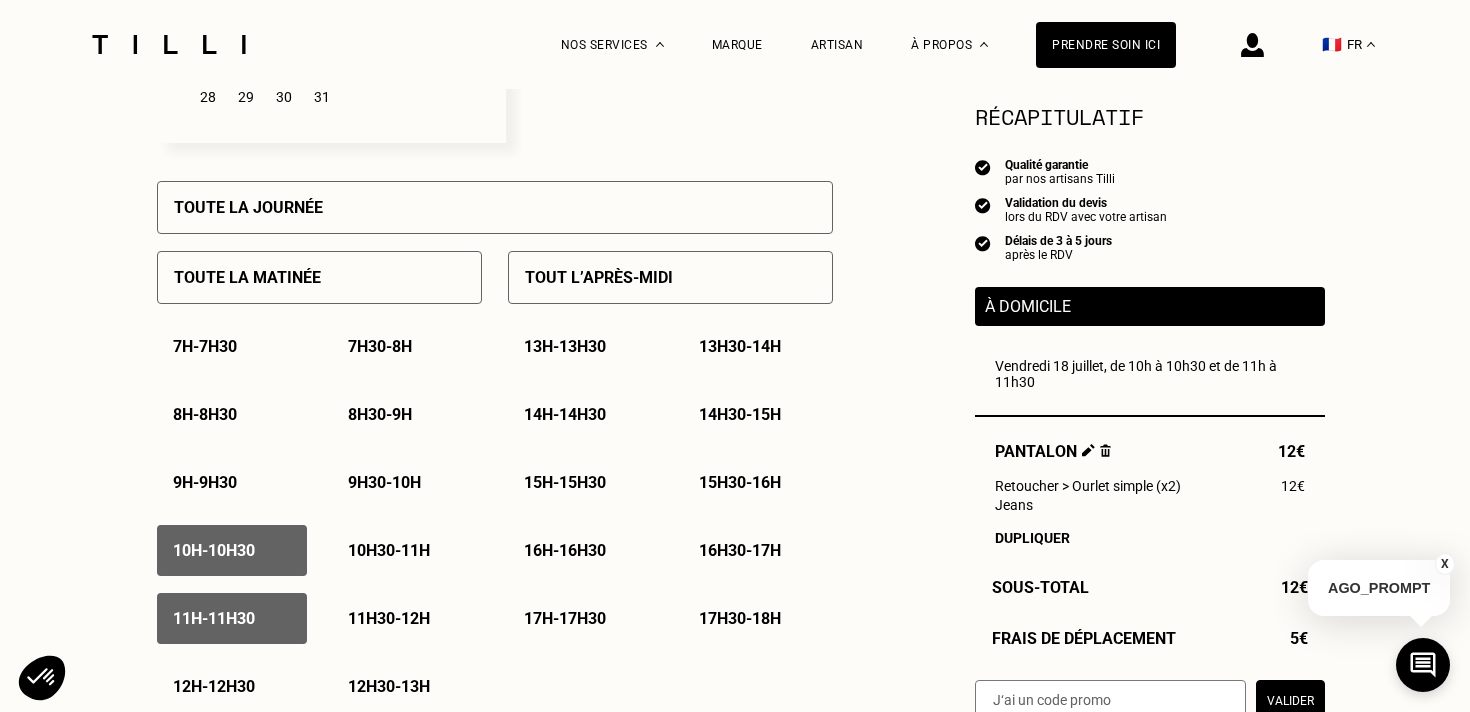 click on "11h  -  11h30" at bounding box center [214, 618] 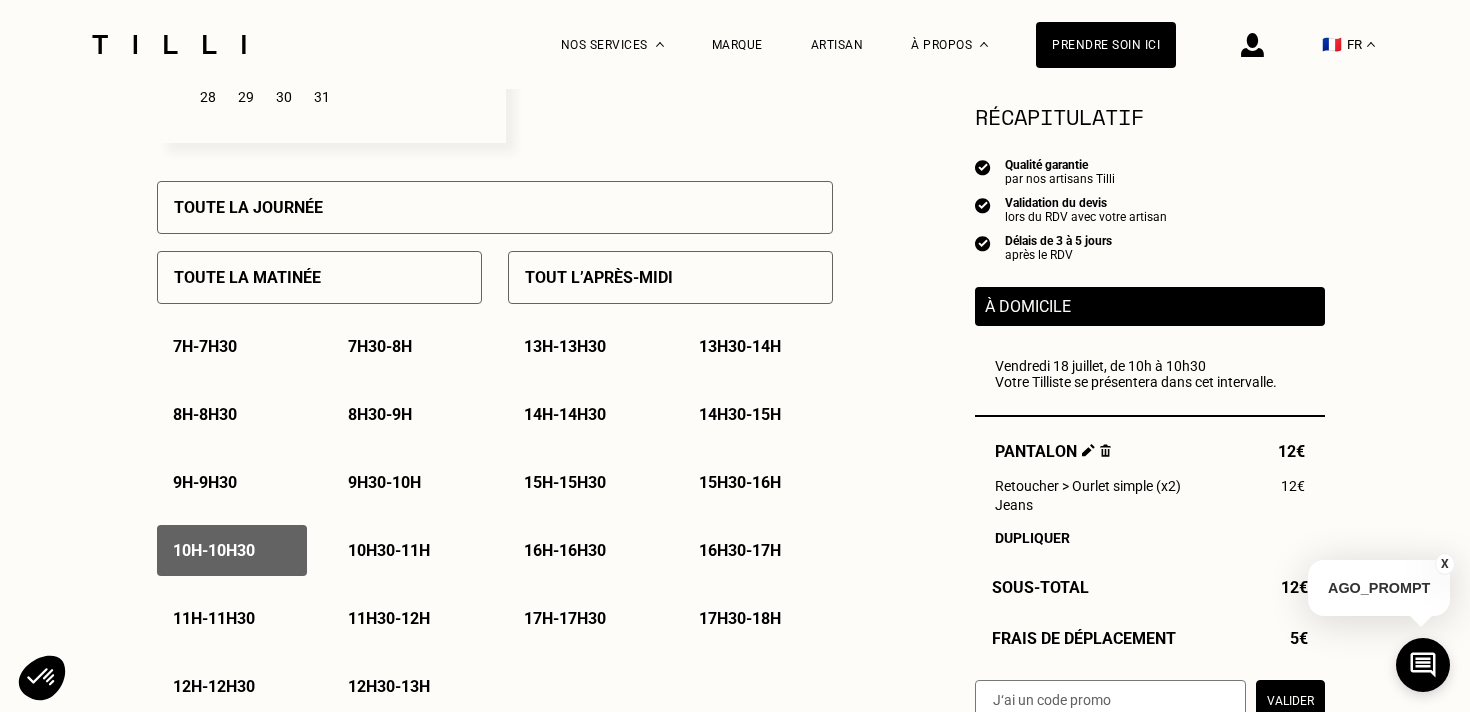 click on "11h  -  11h30" at bounding box center (214, 618) 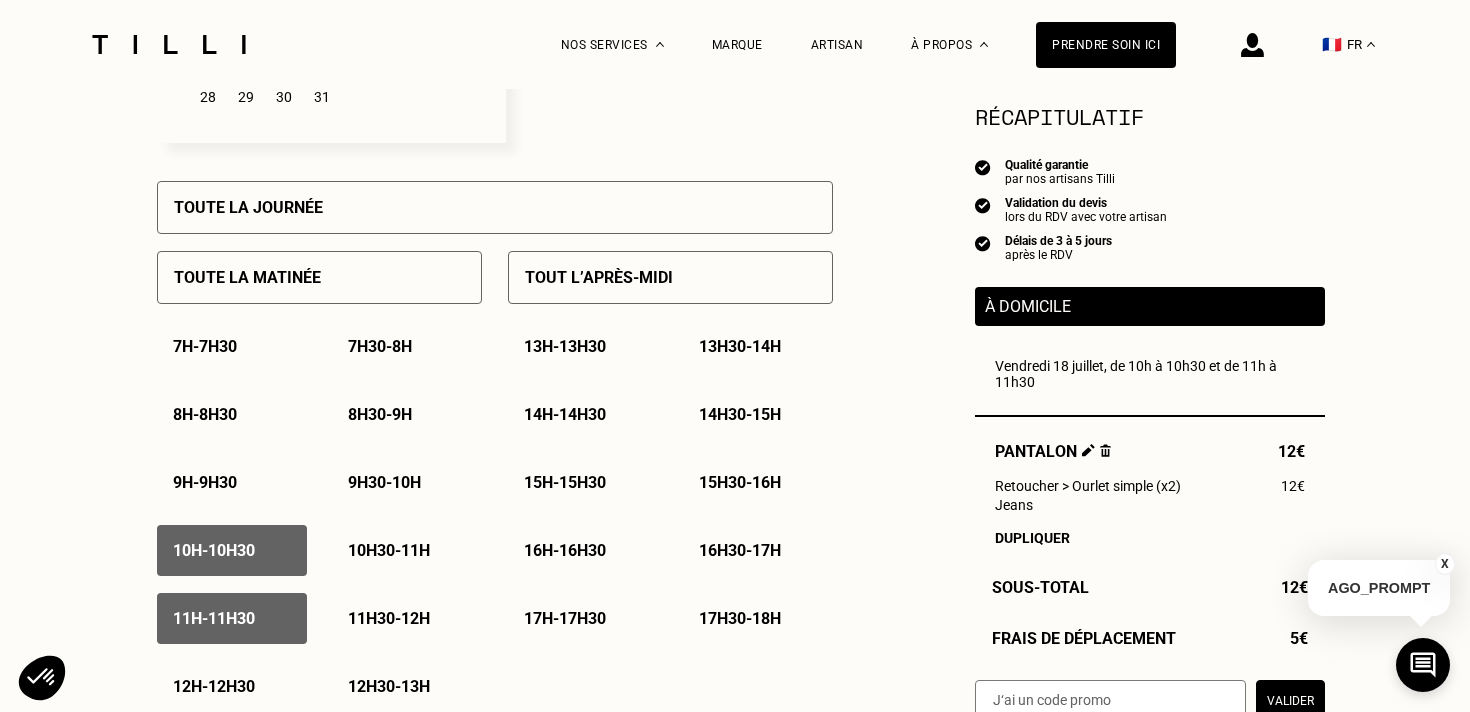 click on "10h30  -  11h" at bounding box center (389, 550) 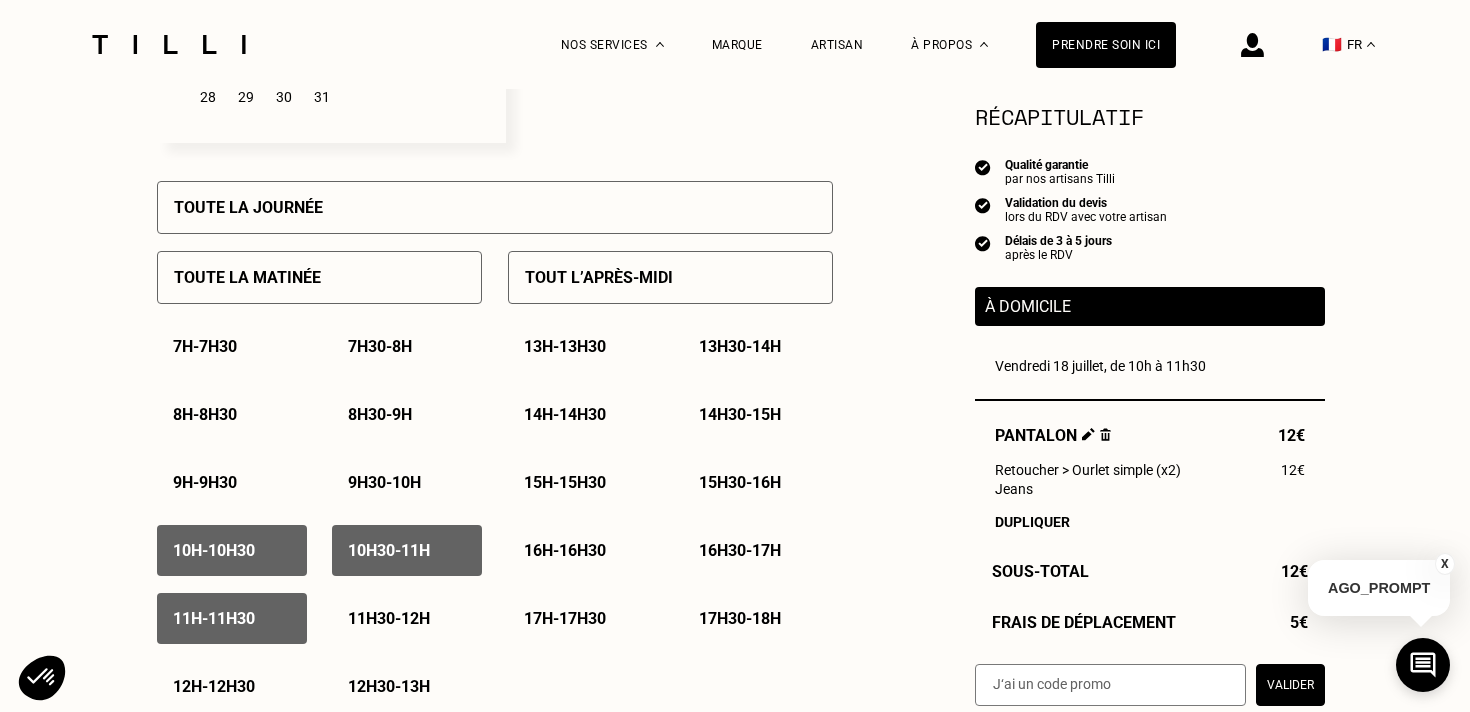 click on "10h  -  10h30" at bounding box center (214, 550) 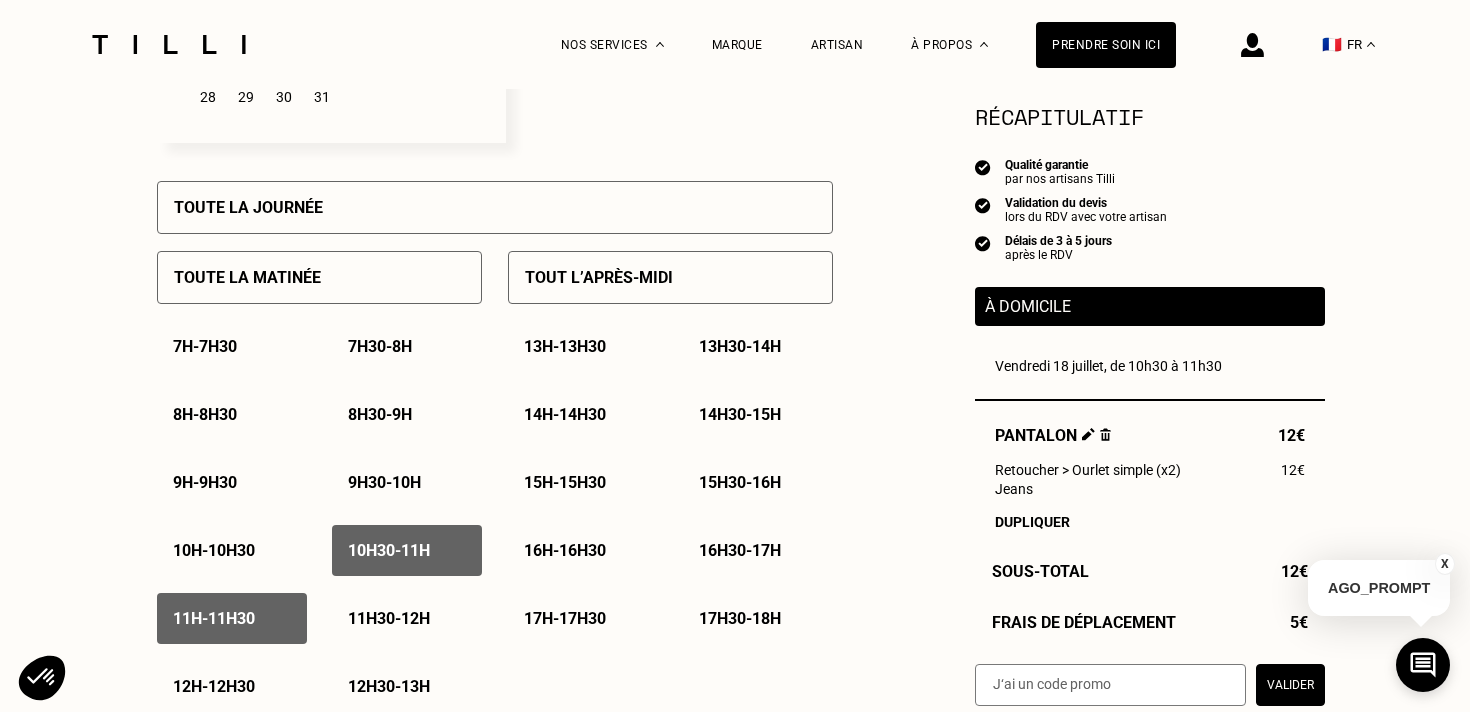 click on "11h  -  11h30" at bounding box center [214, 618] 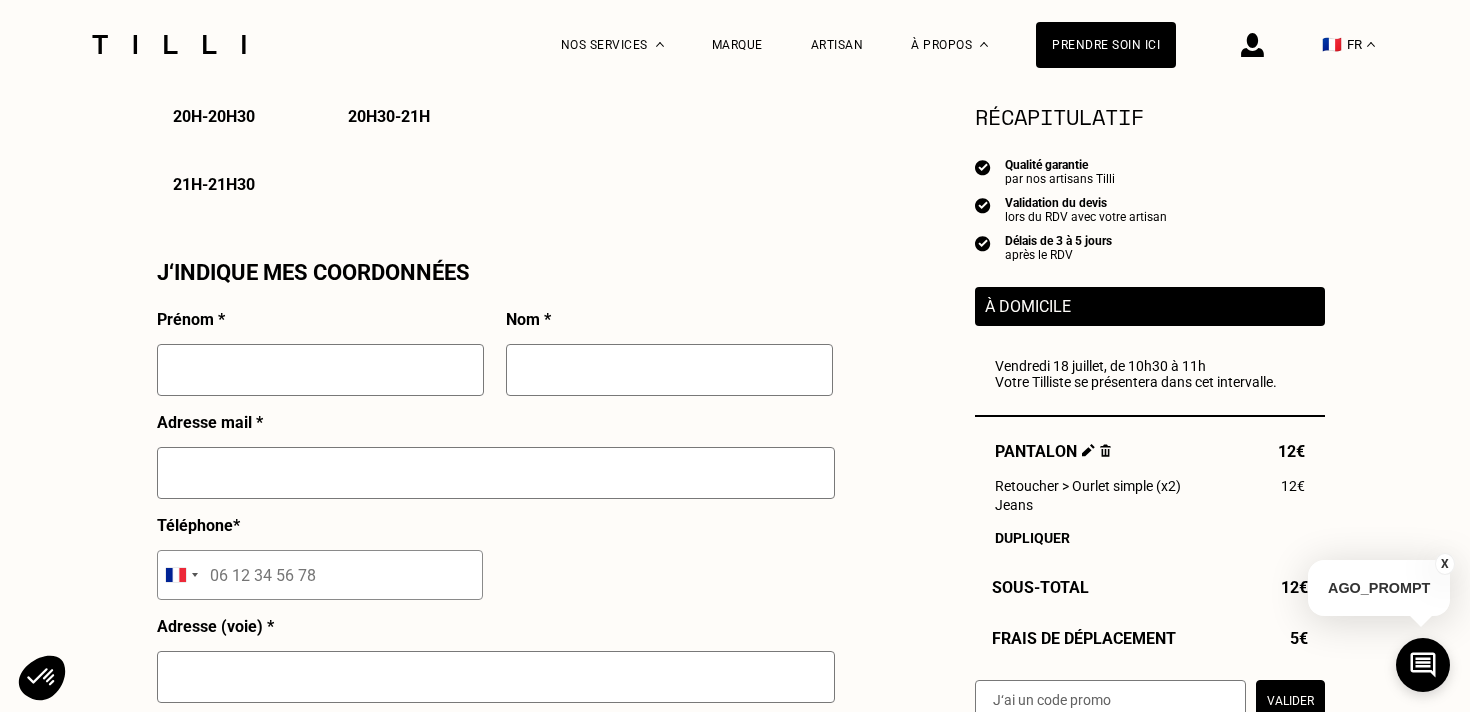 scroll, scrollTop: 1725, scrollLeft: 0, axis: vertical 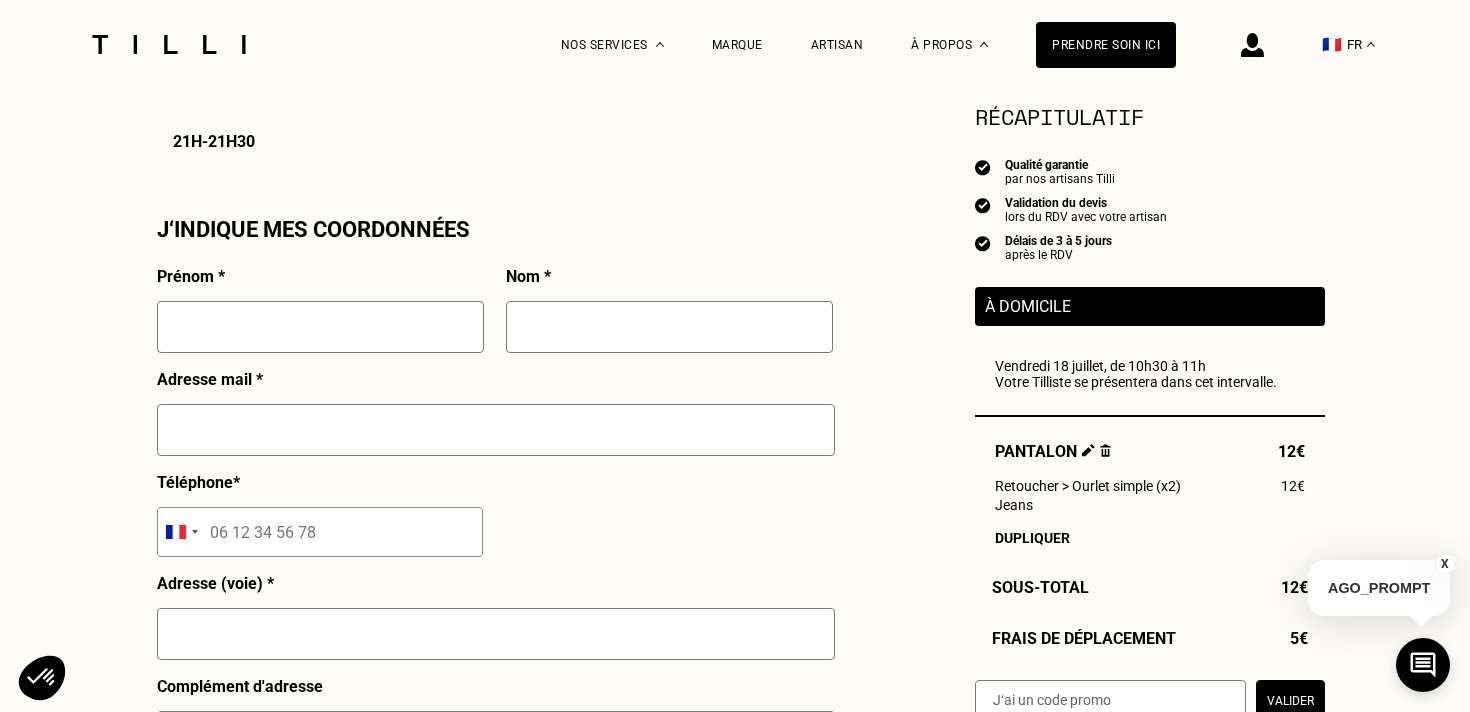 click at bounding box center (320, 327) 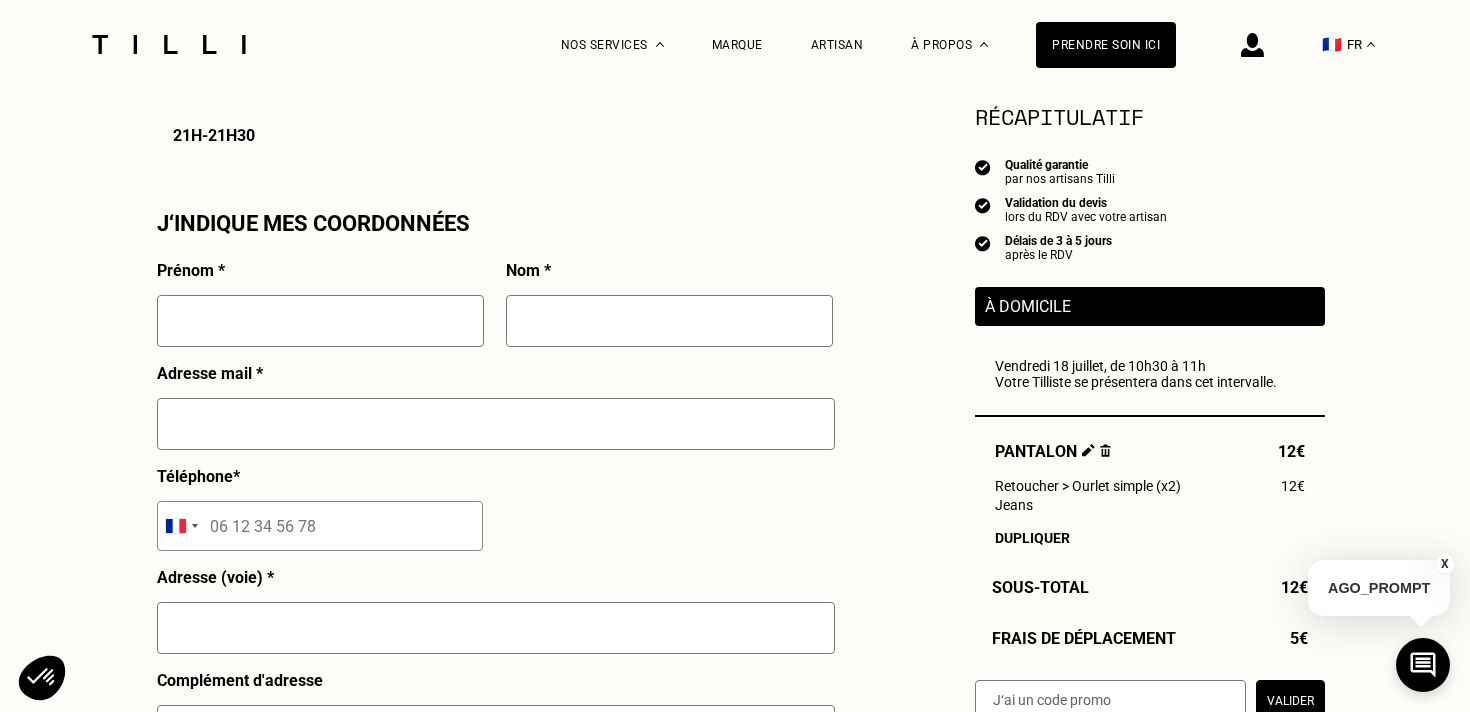 scroll, scrollTop: 1733, scrollLeft: 0, axis: vertical 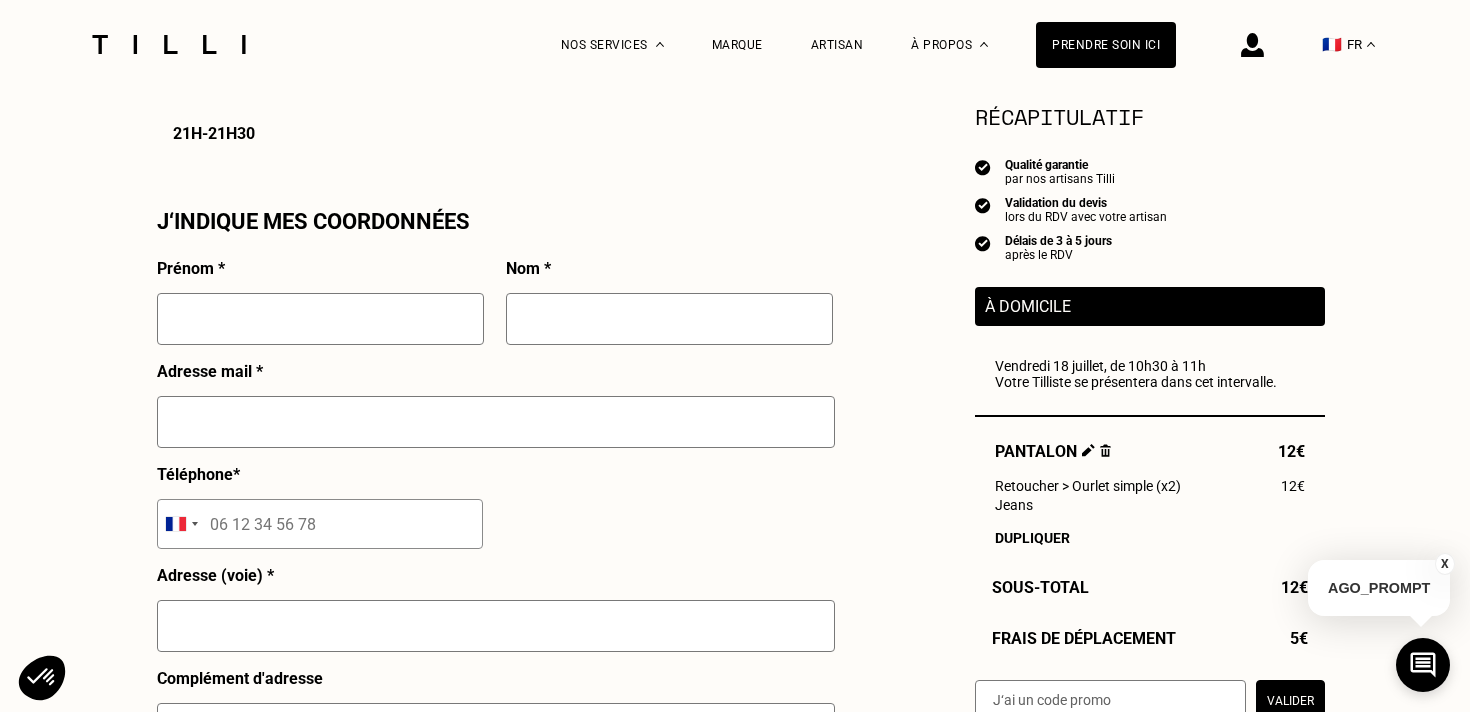 click at bounding box center [320, 319] 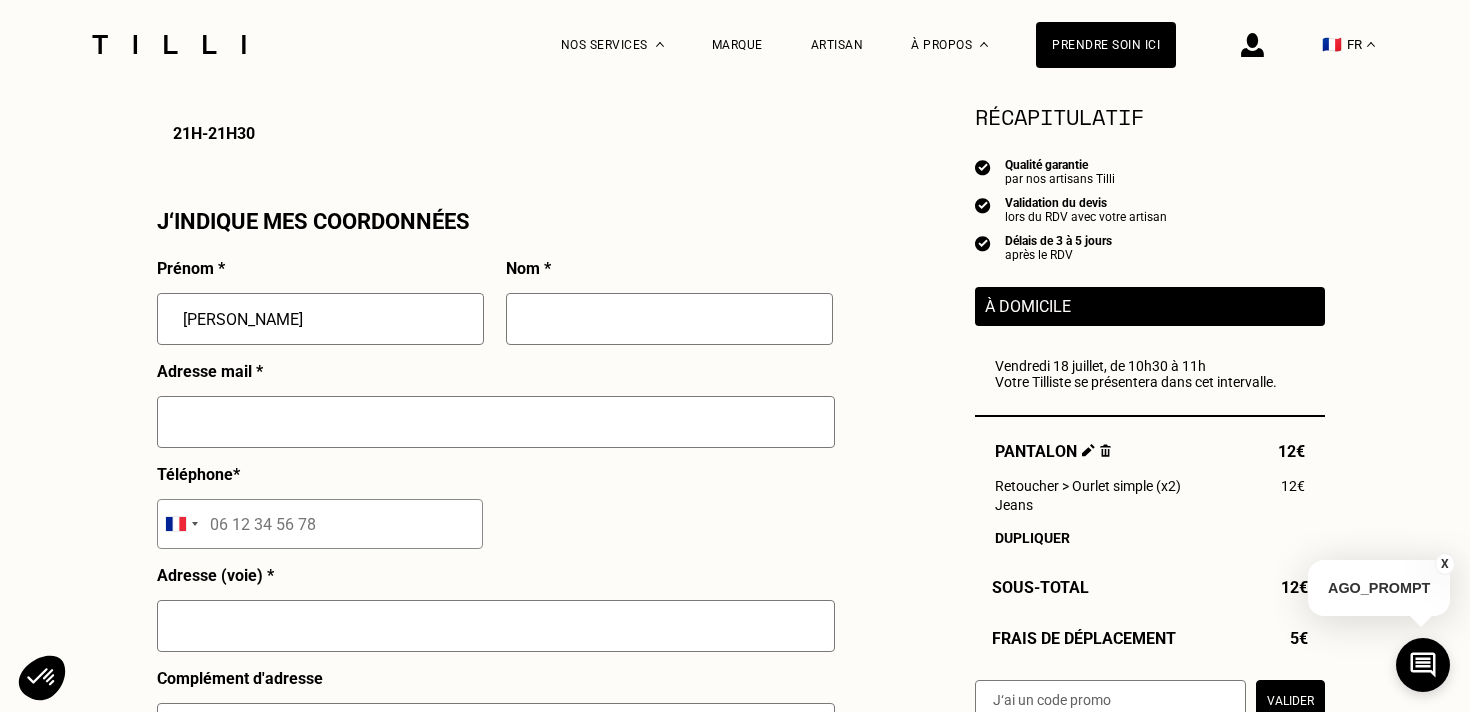 type on "Pétillon" 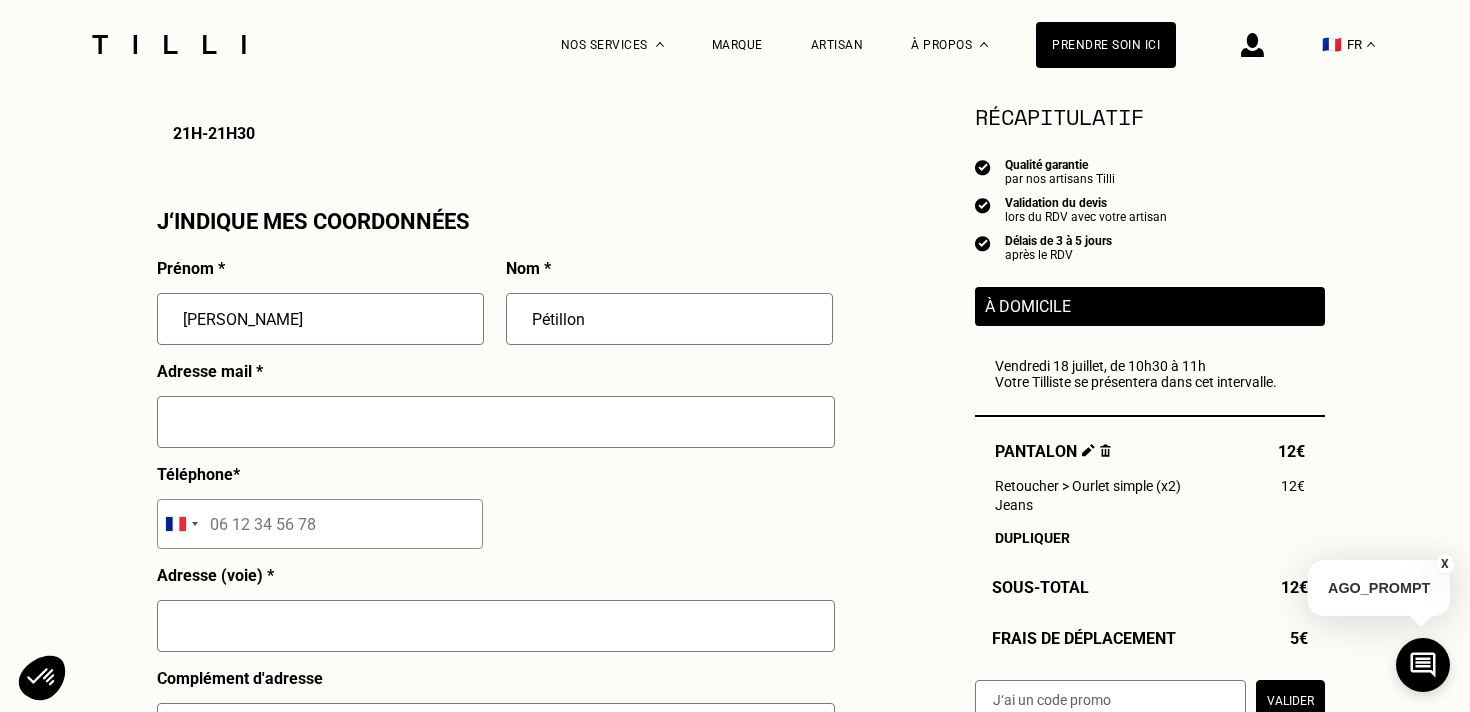 type on "06 02 14 00 93" 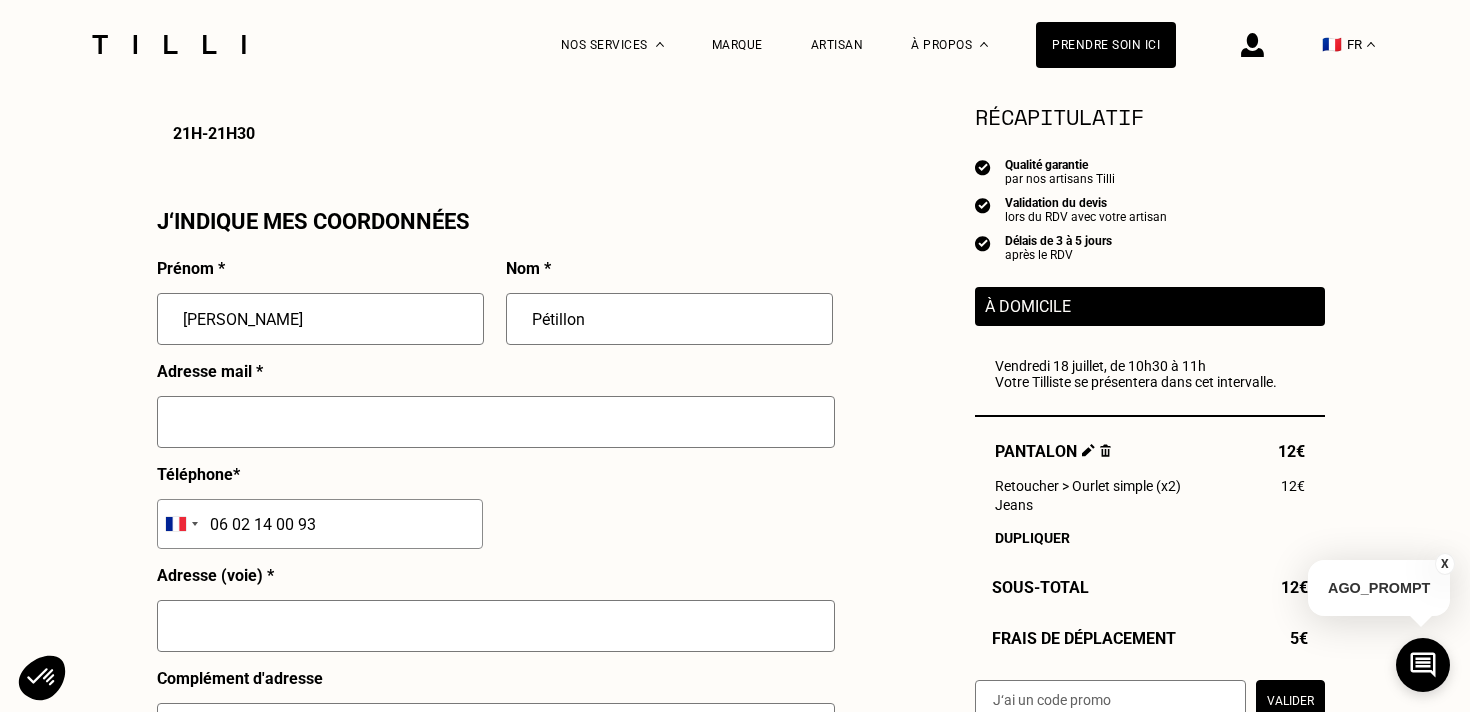 type on "[STREET_ADDRESS][PERSON_NAME]" 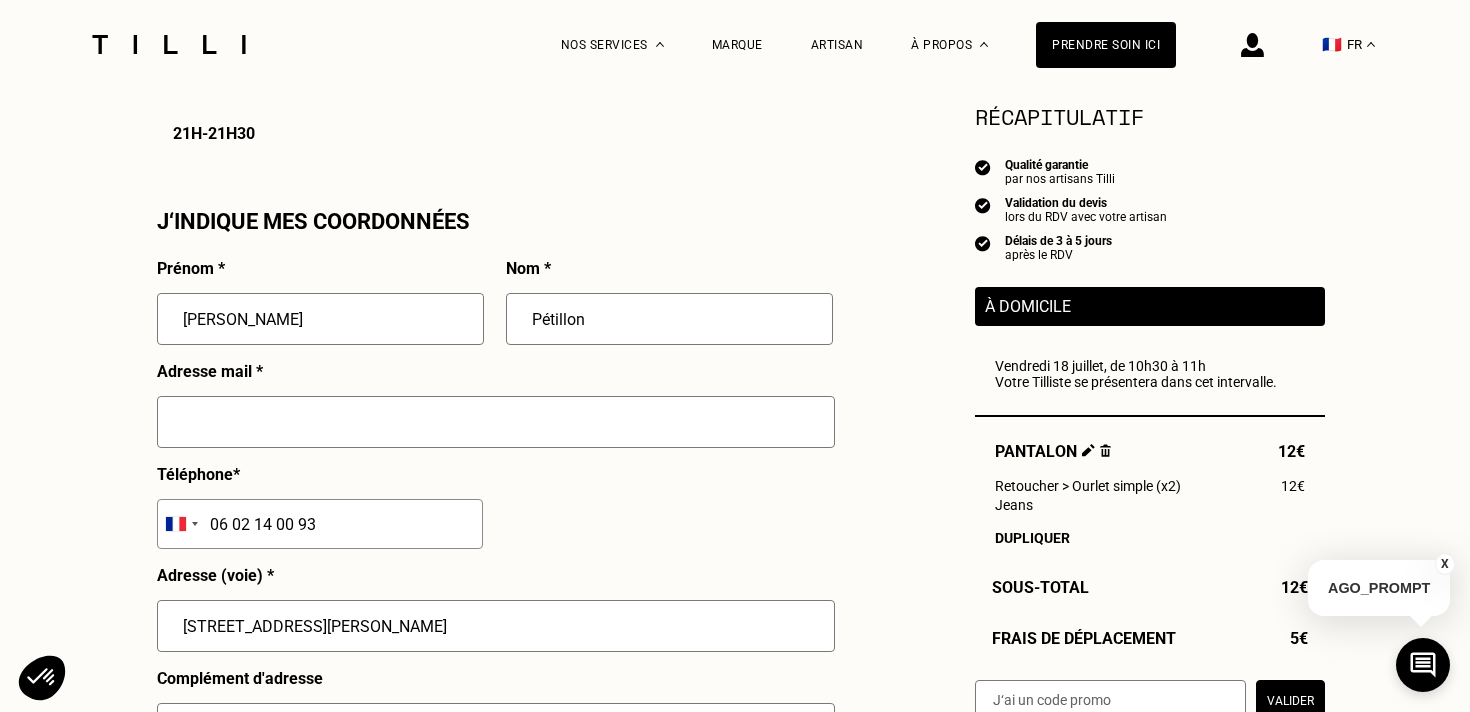 type on "[GEOGRAPHIC_DATA]" 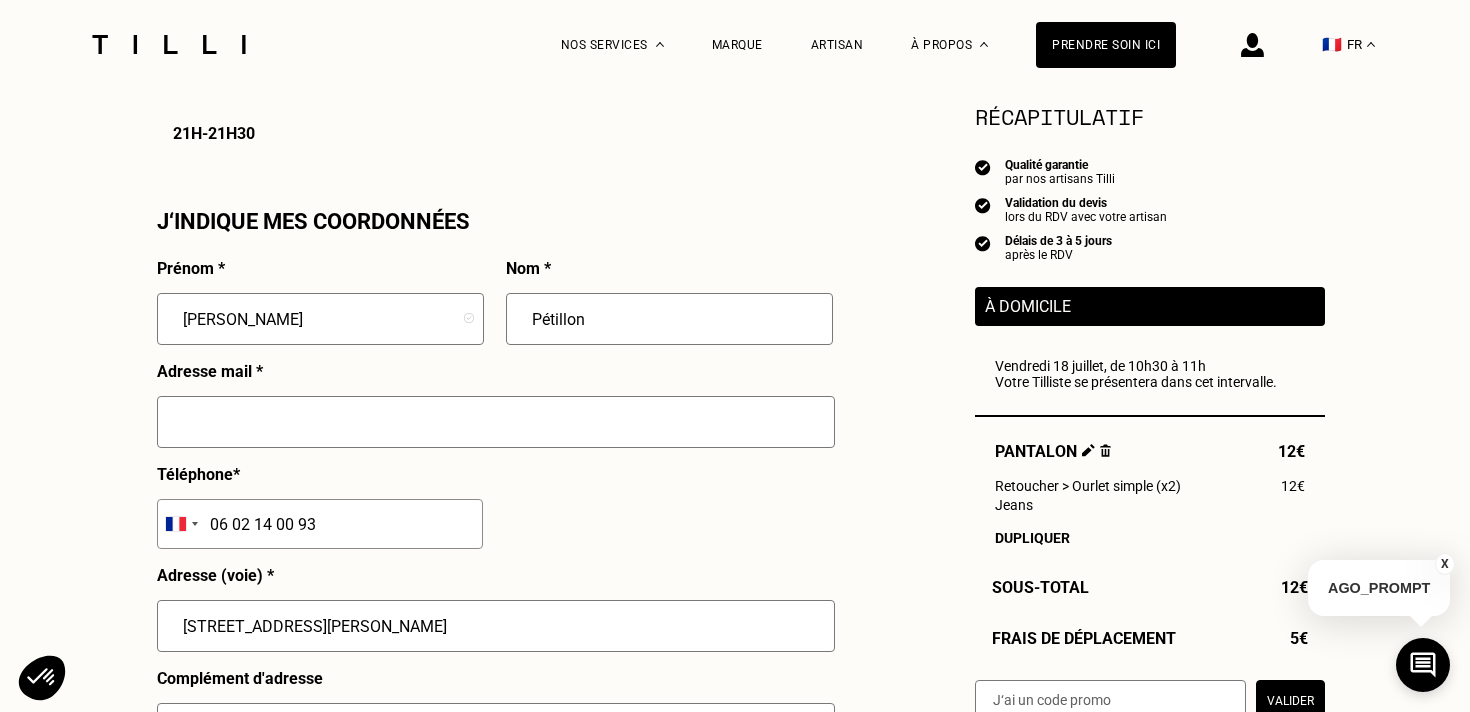 type on "[EMAIL_ADDRESS][DOMAIN_NAME]" 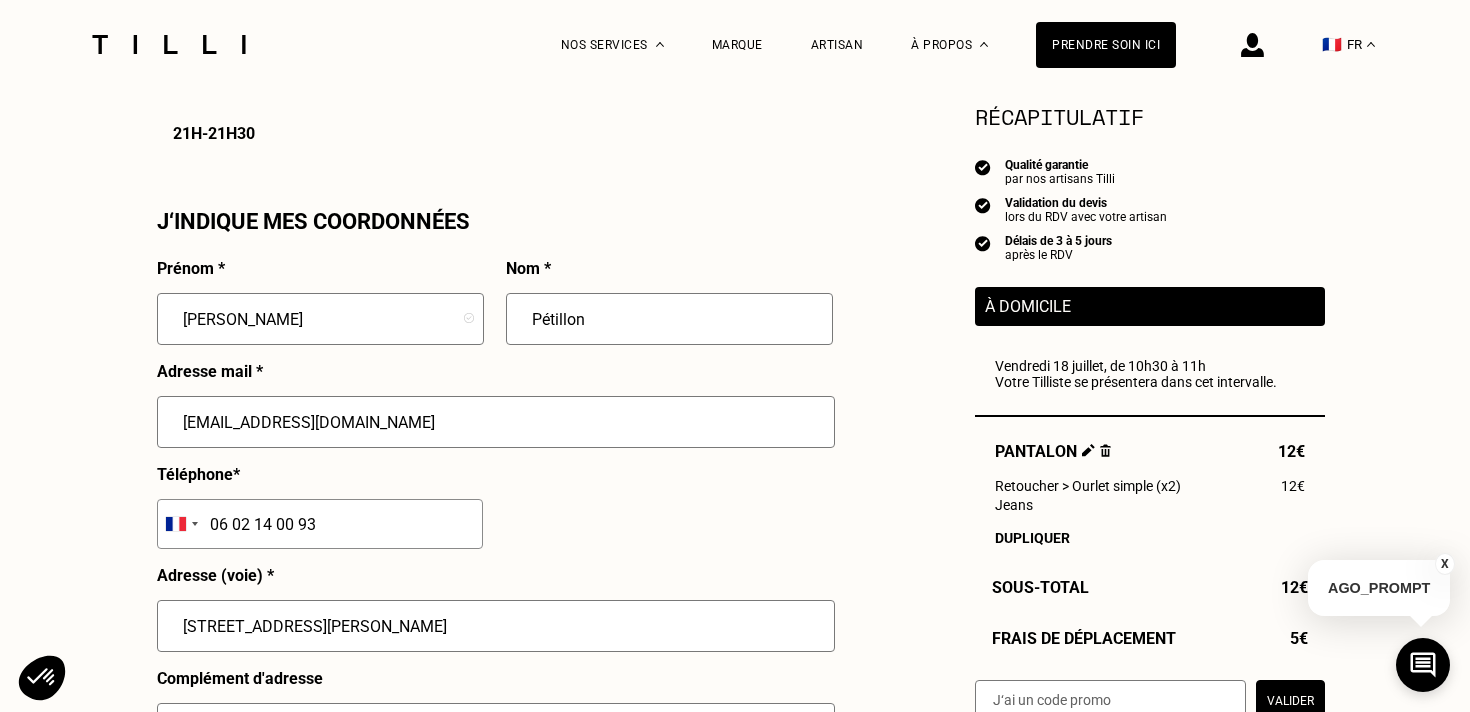 click on "[STREET_ADDRESS][PERSON_NAME]" at bounding box center [496, 626] 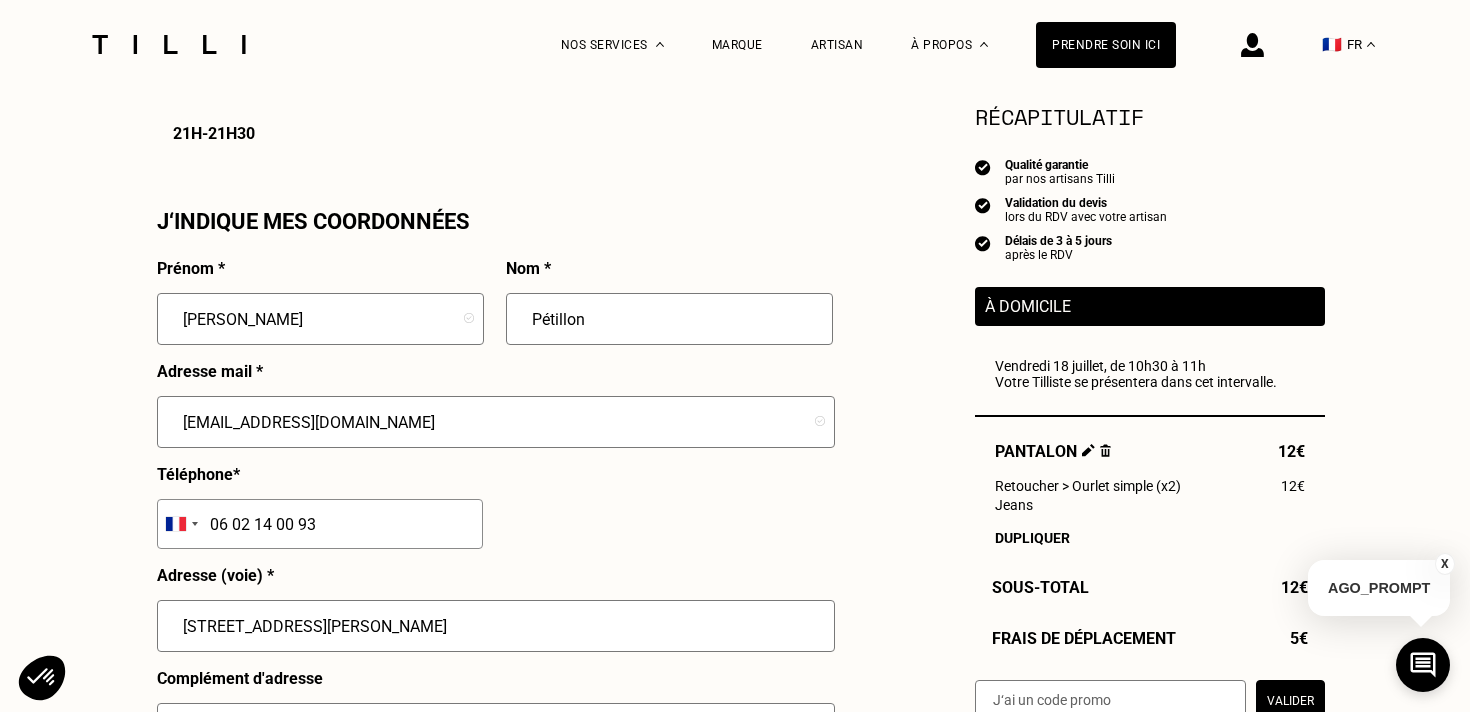 click on "[STREET_ADDRESS][PERSON_NAME]" at bounding box center (496, 626) 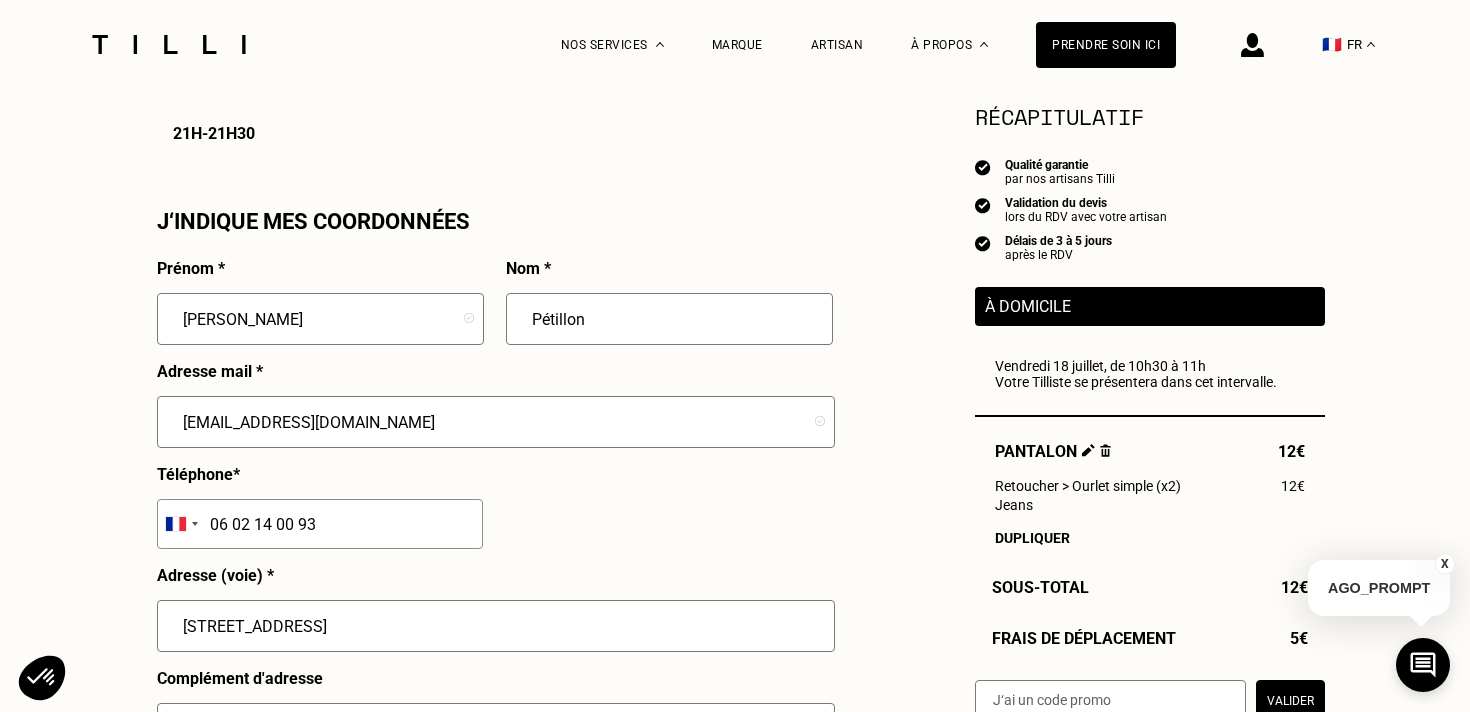 click on "Besoin Estimation Confirmation Estimation Récapitulatif Qualité garantie par nos artisans Tilli Validation du devis lors du RDV avec votre artisan Délais de 3 à 5 jours après le RDV À domicile  [GEOGRAPHIC_DATA] 18 juillet, de 10h30 à 11h Votre Tilliste se présentera dans cet intervalle. Pantalon 12€ Retoucher > Ourlet simple (x2) 12€ [PERSON_NAME] Sous-Total   12€ Frais de déplacement   5€ Valider Total [PERSON_NAME] 17€ À domicile J‘indique mes disponibilités Juillet 2025 Lun Mar Mer Jeu Ven Sam Dim 1 2 3 4 5 6 7 8 9 10 11 12 13 14 15 16 17 18 19 20 21 22 23 24 25 26 27 28 29 30 31 Sélectionnez plusieurs dates et plusieurs créneaux pour obtenir un rendez vous dans les plus brefs délais. Toute la journée Toute la matinée 7h  -  7h30 7h30  -  8h 8h  -  8h30 8h30  -  9h 9h  -  9h30 9h30  -  10h 10h  -  10h30 10h30  -  11h 11h  -  11h30 11h30  -  12h 12h  -  12h30 12h30  -  13h Tout l’après-midi 13h  -  13h30 13h30  -  14h 14h  -  14h30 14h30  -  15h 15h  -  15h30 15h30  -  16h 16h  -  16h30 *" at bounding box center (735, 11) 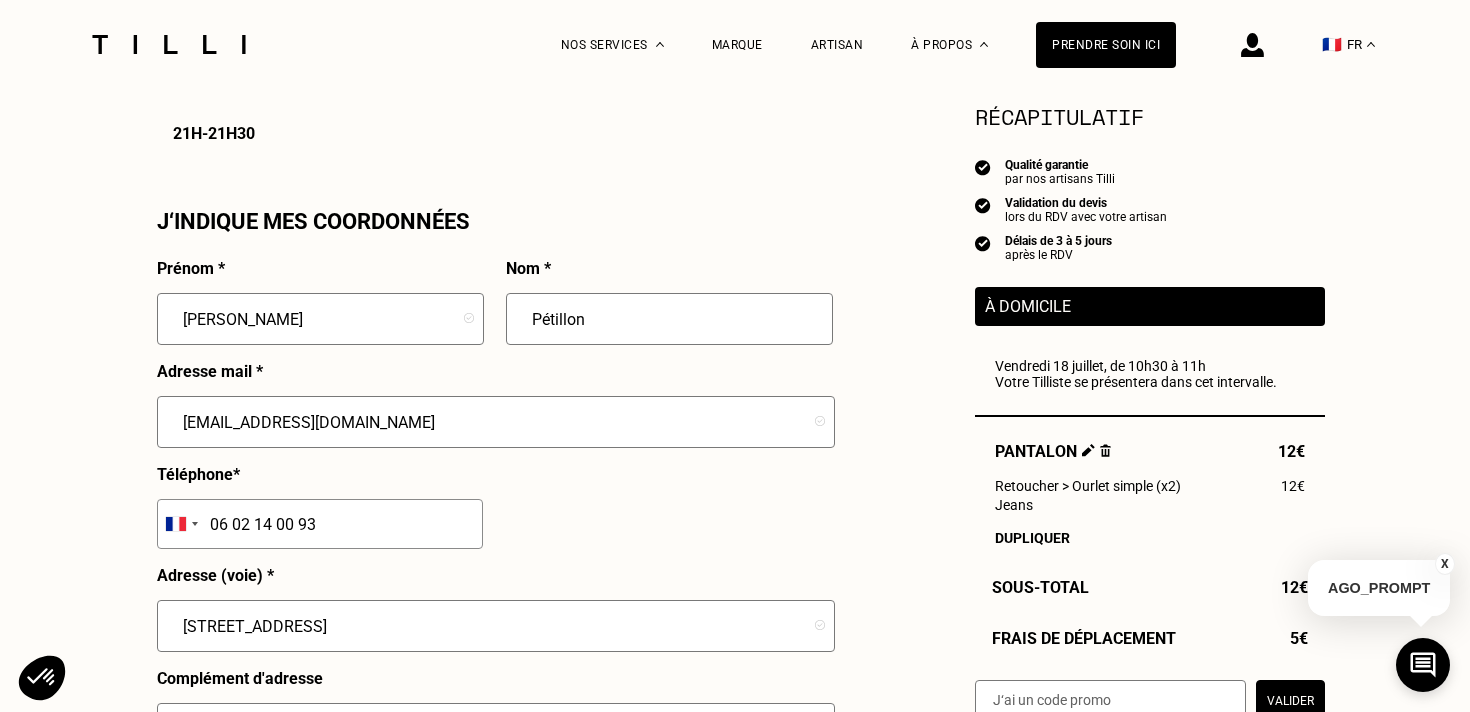 click on "Besoin Estimation Confirmation Estimation Récapitulatif Qualité garantie par nos artisans Tilli Validation du devis lors du RDV avec votre artisan Délais de 3 à 5 jours après le RDV À domicile  [GEOGRAPHIC_DATA] 18 juillet, de 10h30 à 11h Votre Tilliste se présentera dans cet intervalle. Pantalon 12€ Retoucher > Ourlet simple (x2) 12€ [PERSON_NAME] Sous-Total   12€ Frais de déplacement   5€ Valider Total [PERSON_NAME] 17€ À domicile J‘indique mes disponibilités Juillet 2025 Lun Mar Mer Jeu Ven Sam Dim 1 2 3 4 5 6 7 8 9 10 11 12 13 14 15 16 17 18 19 20 21 22 23 24 25 26 27 28 29 30 31 Sélectionnez plusieurs dates et plusieurs créneaux pour obtenir un rendez vous dans les plus brefs délais. Toute la journée Toute la matinée 7h  -  7h30 7h30  -  8h 8h  -  8h30 8h30  -  9h 9h  -  9h30 9h30  -  10h 10h  -  10h30 10h30  -  11h 11h  -  11h30 11h30  -  12h 12h  -  12h30 12h30  -  13h Tout l’après-midi 13h  -  13h30 13h30  -  14h 14h  -  14h30 14h30  -  15h 15h  -  15h30 15h30  -  16h 16h  -  16h30 *" at bounding box center (735, 11) 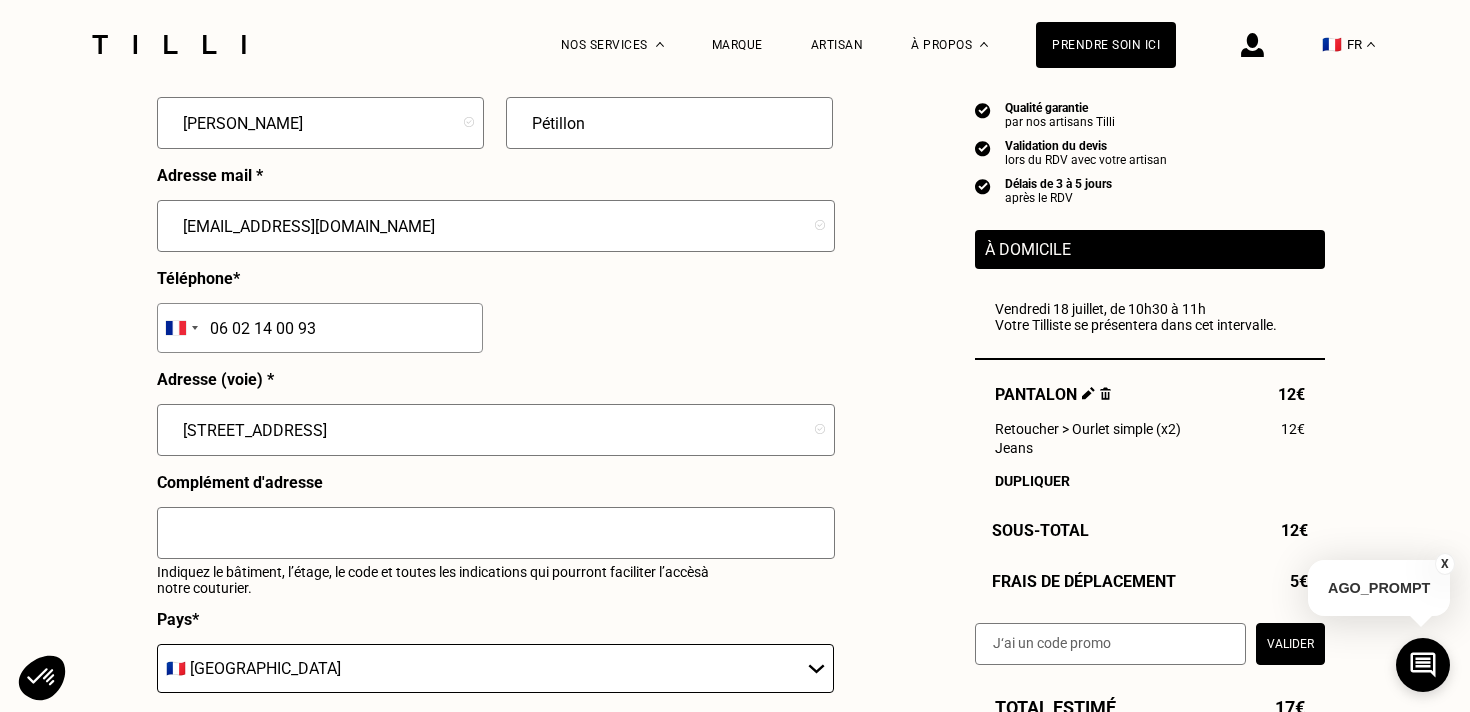scroll, scrollTop: 2146, scrollLeft: 0, axis: vertical 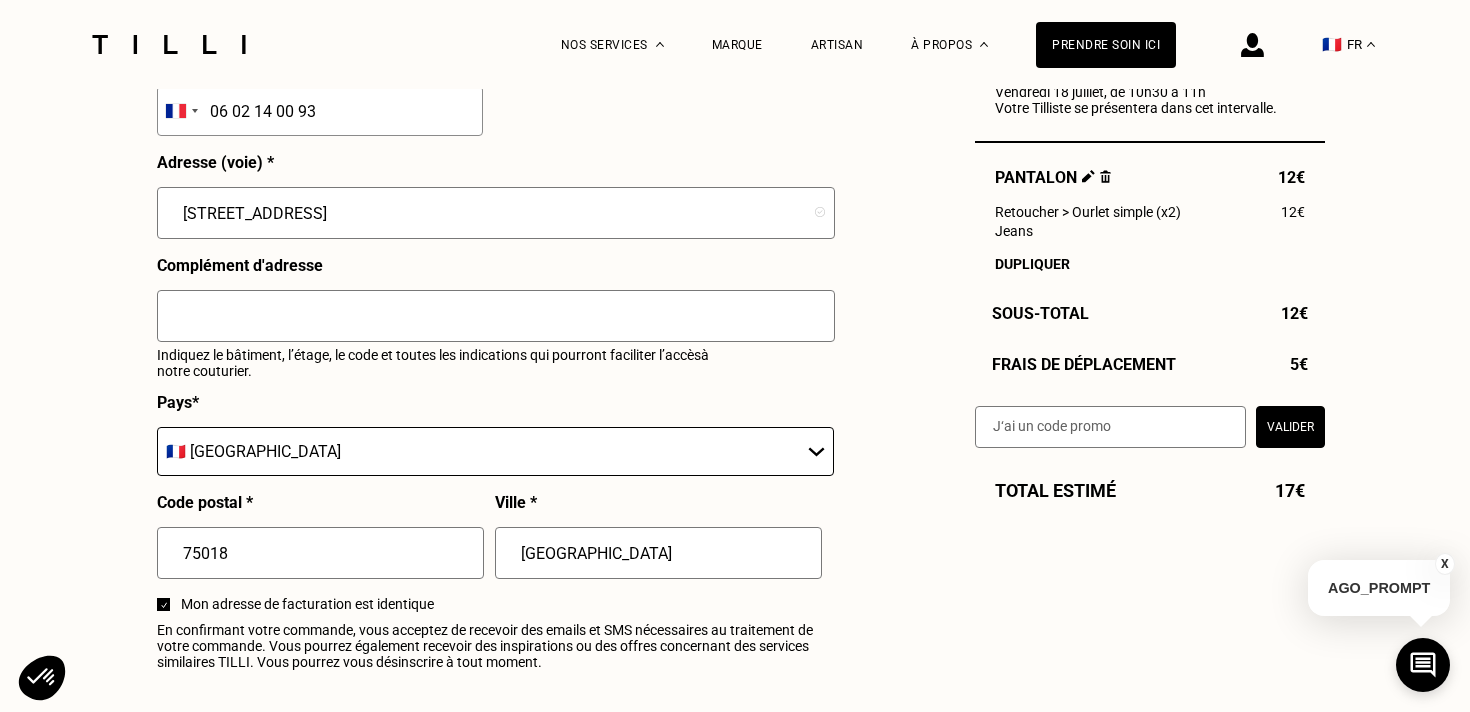 click at bounding box center (496, 316) 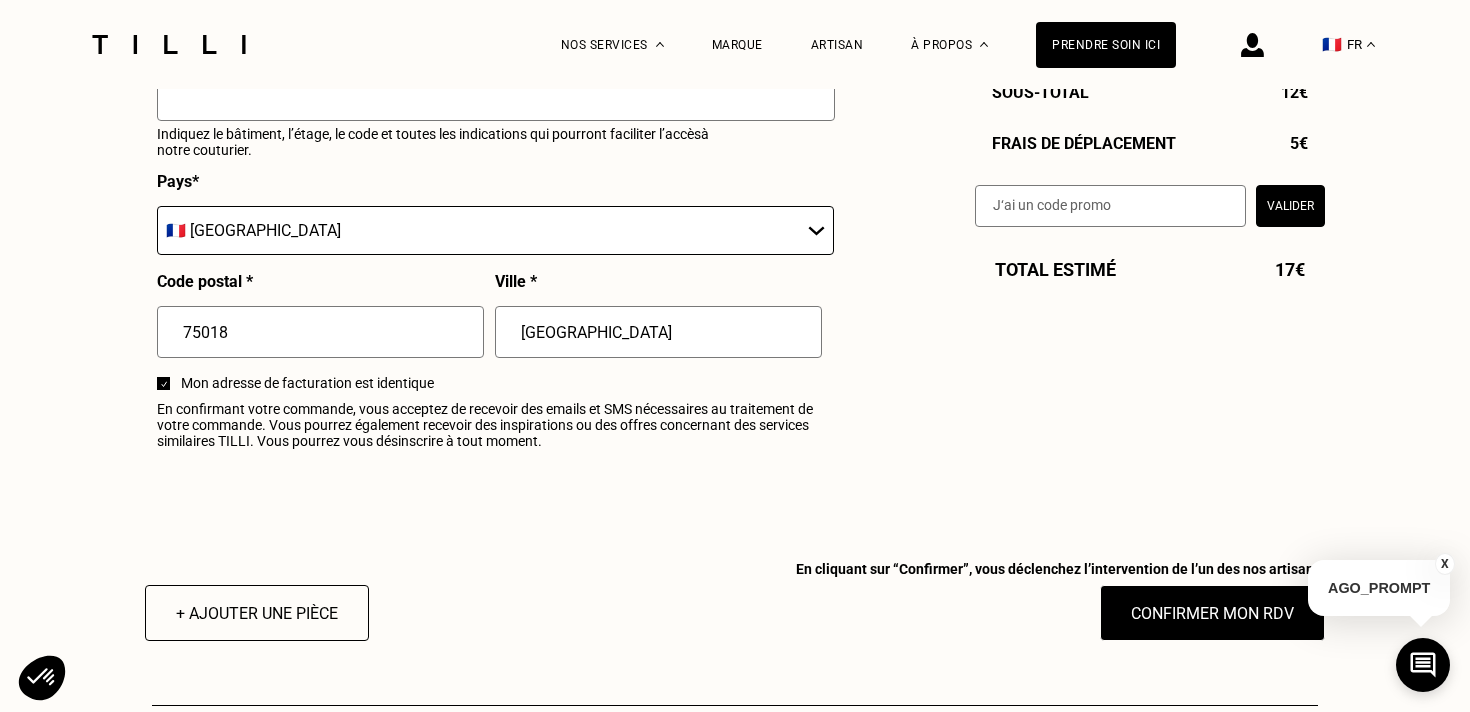 scroll, scrollTop: 2383, scrollLeft: 0, axis: vertical 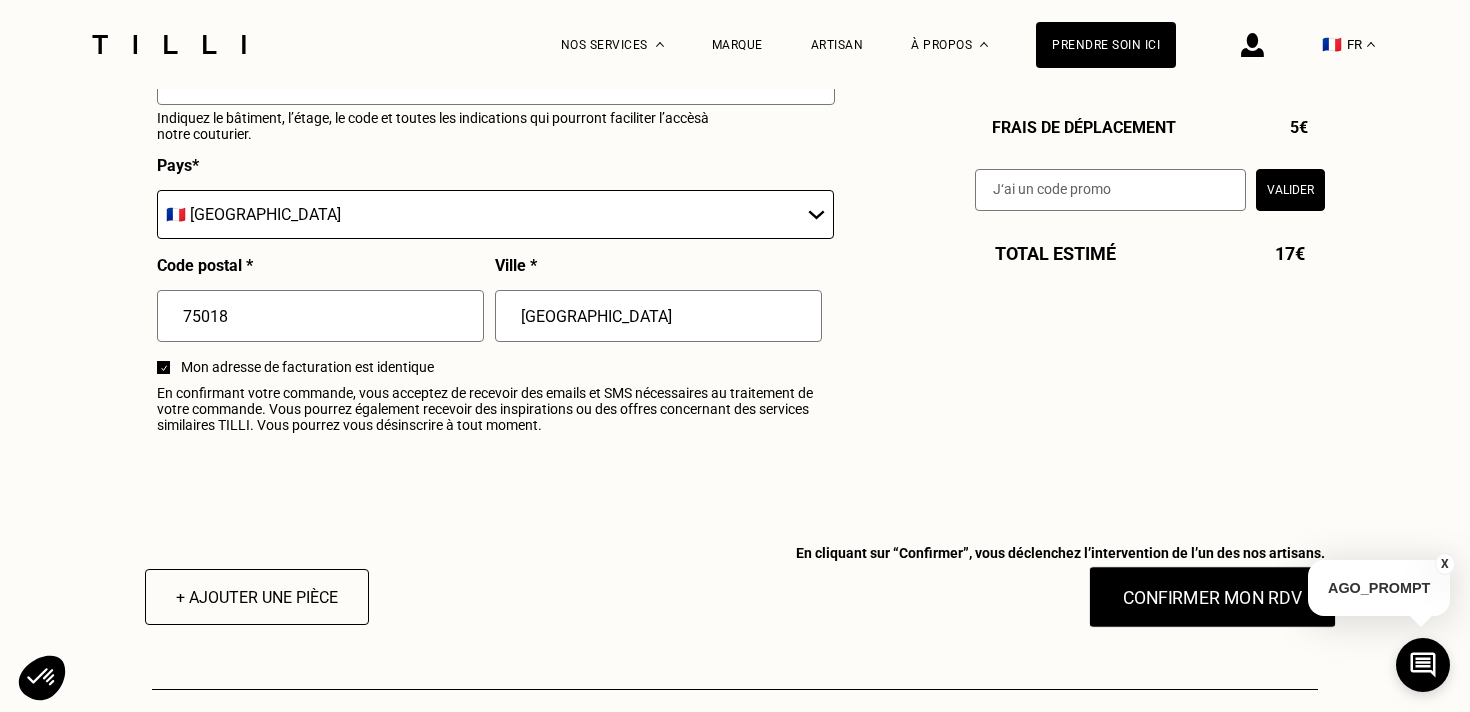 click on "Confirmer mon RDV" at bounding box center (1213, 597) 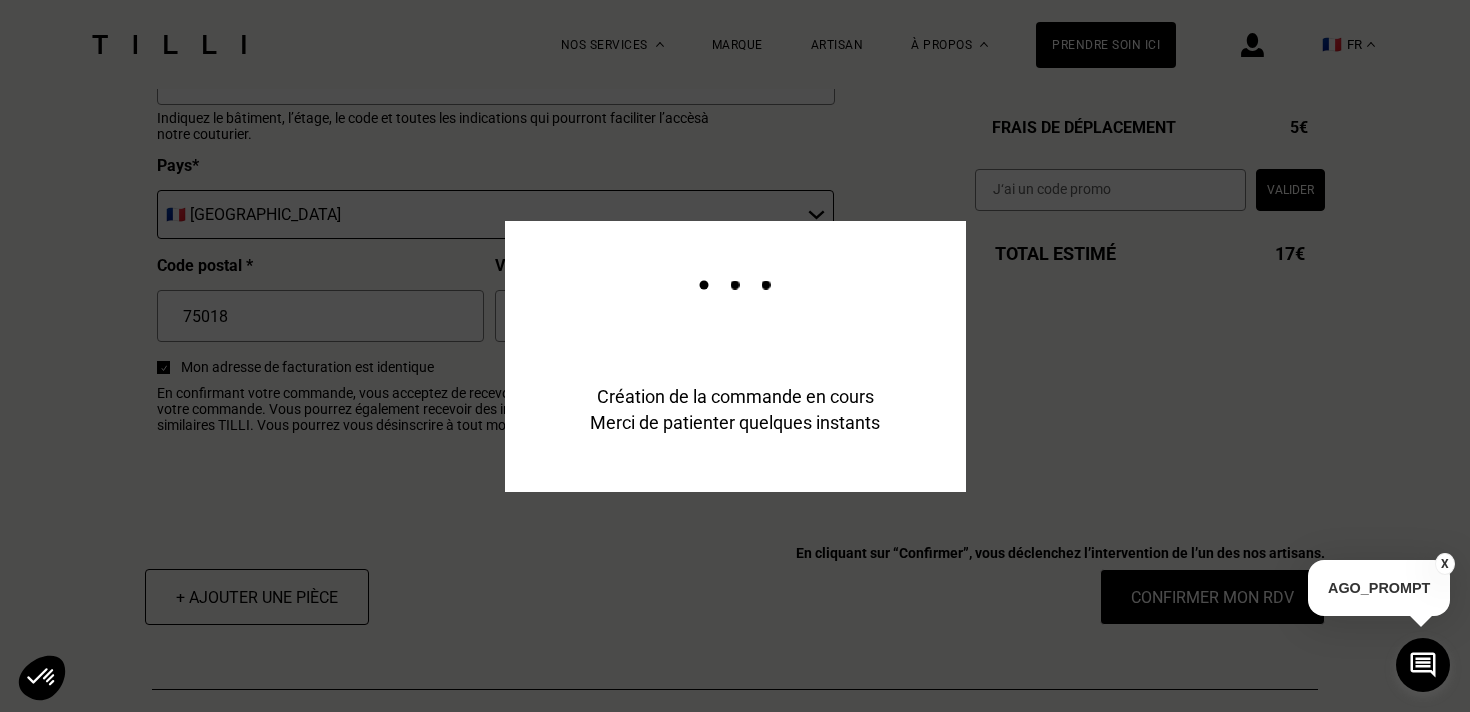 scroll, scrollTop: 2431, scrollLeft: 0, axis: vertical 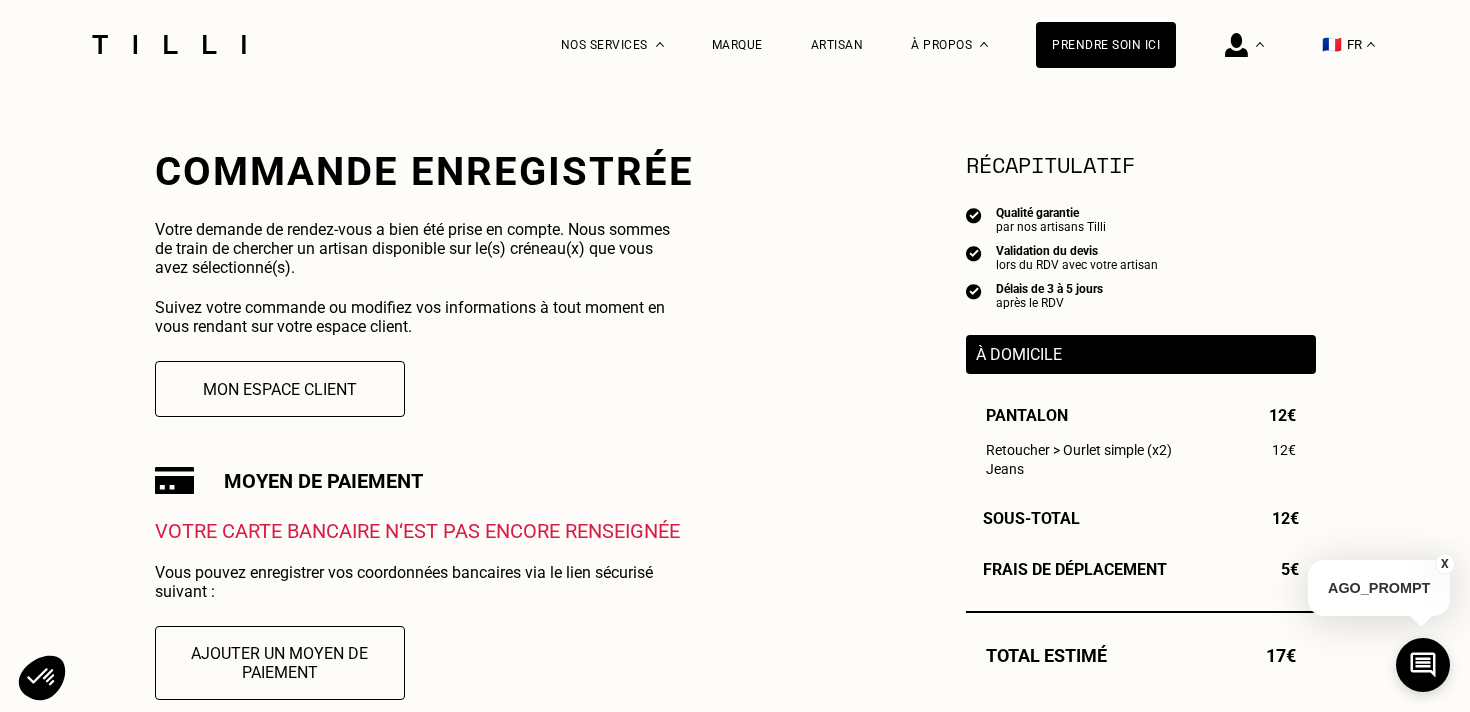 click on "Votre demande de rendez-vous a bien été prise en compte. Nous sommes de train de chercher un artisan disponible sur le(s) créneau(x) que vous avez sélectionné(s)." at bounding box center [421, 248] 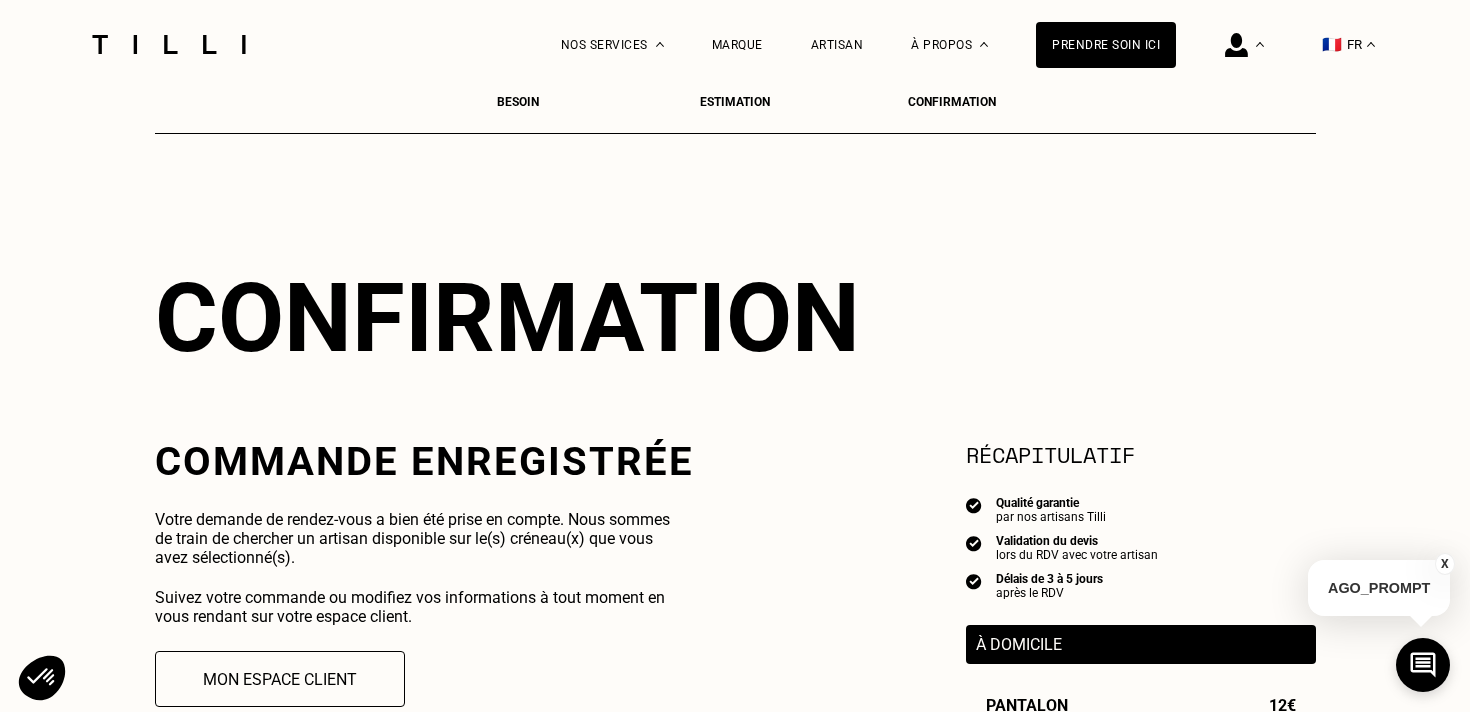 scroll, scrollTop: 0, scrollLeft: 0, axis: both 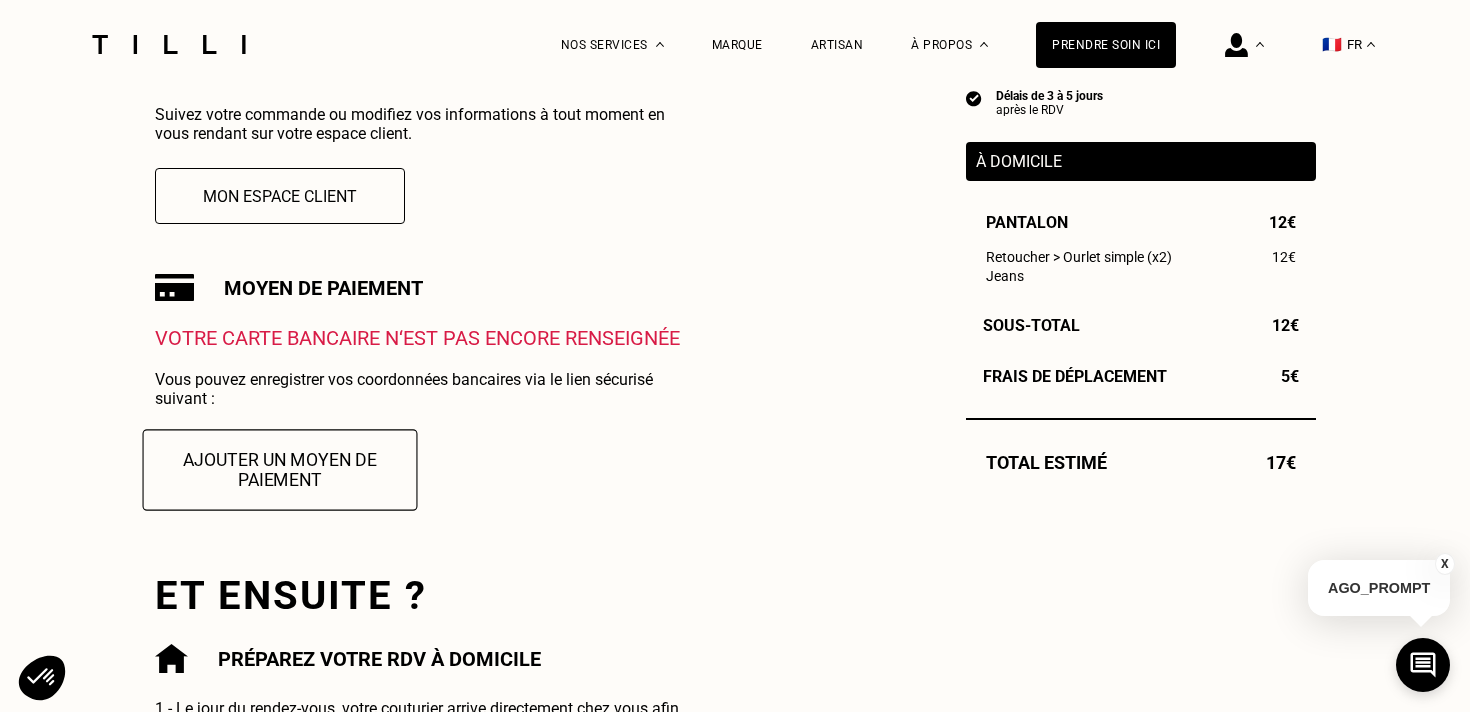click on "Ajouter un moyen de paiement" at bounding box center [279, 469] 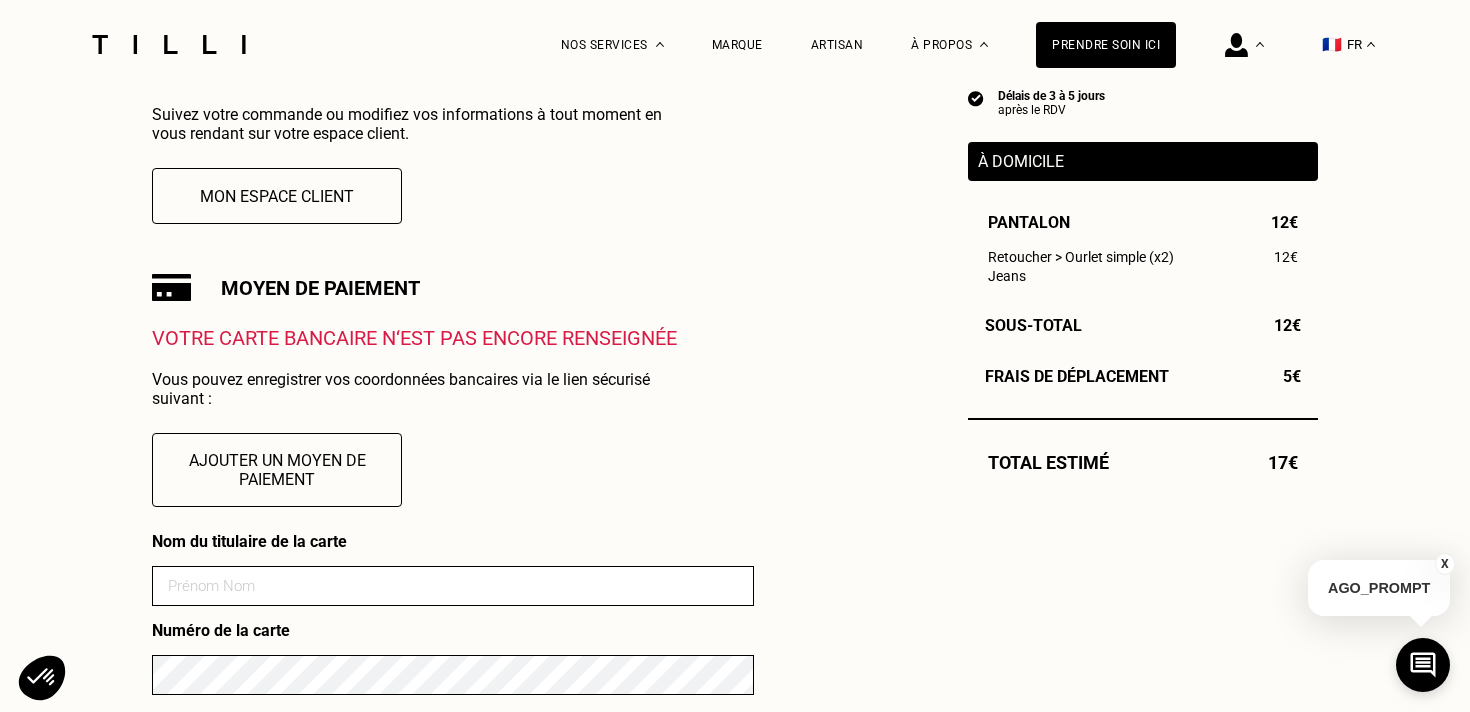 click at bounding box center [453, 586] 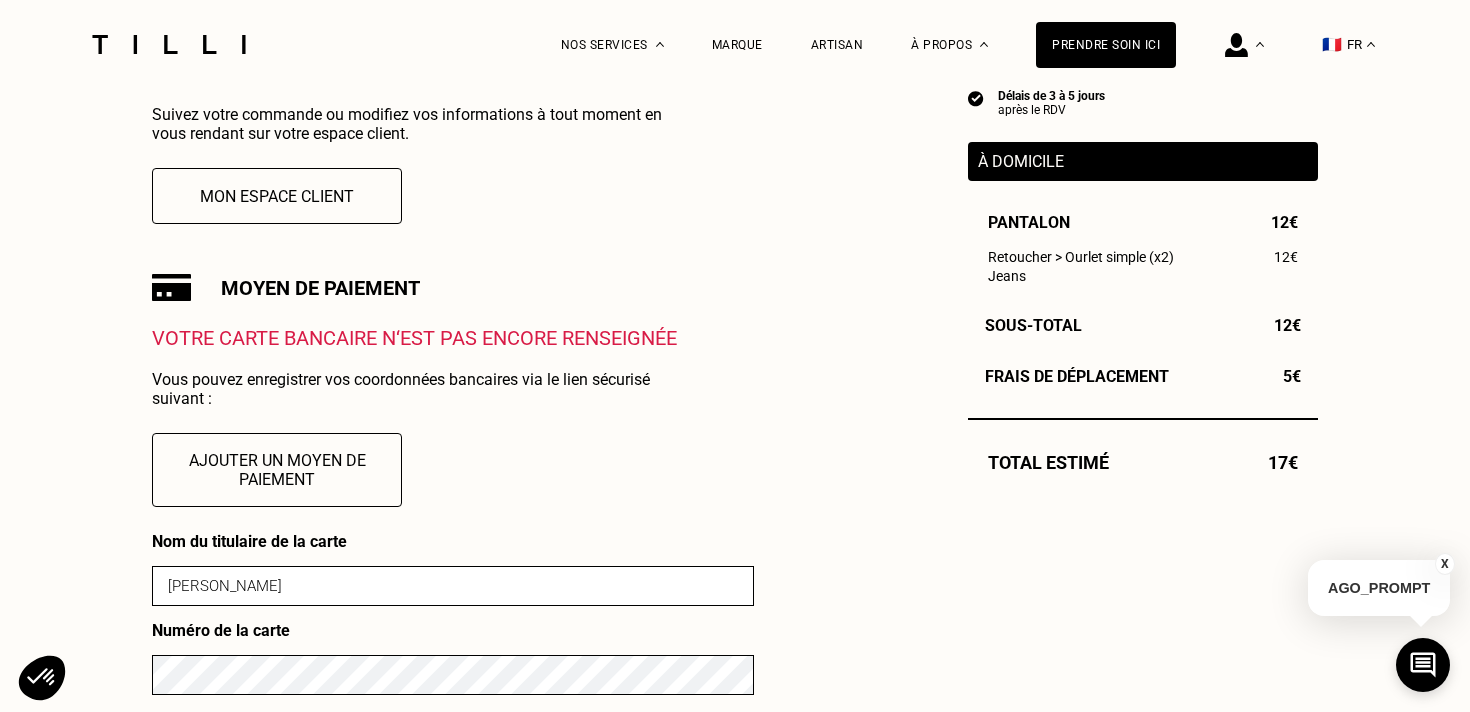 type on "10" 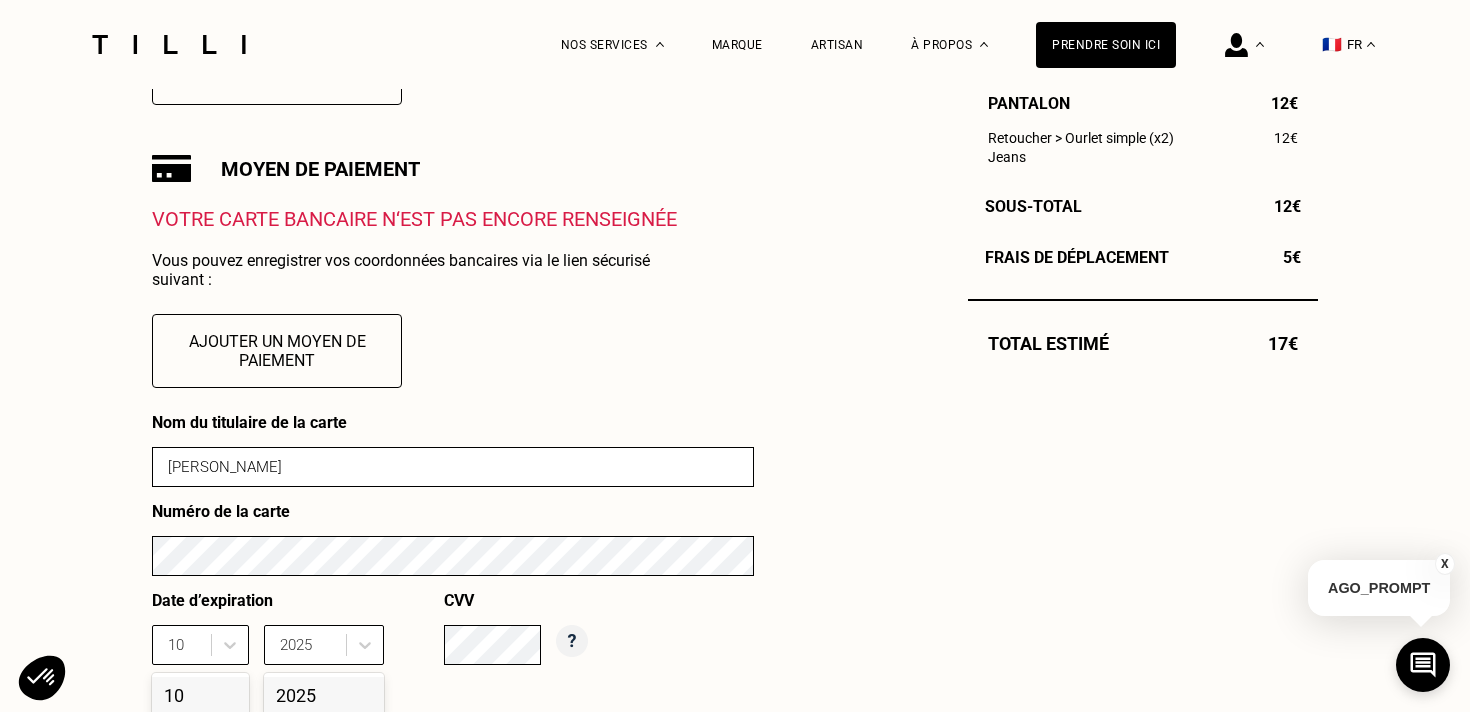 scroll, scrollTop: 662, scrollLeft: 0, axis: vertical 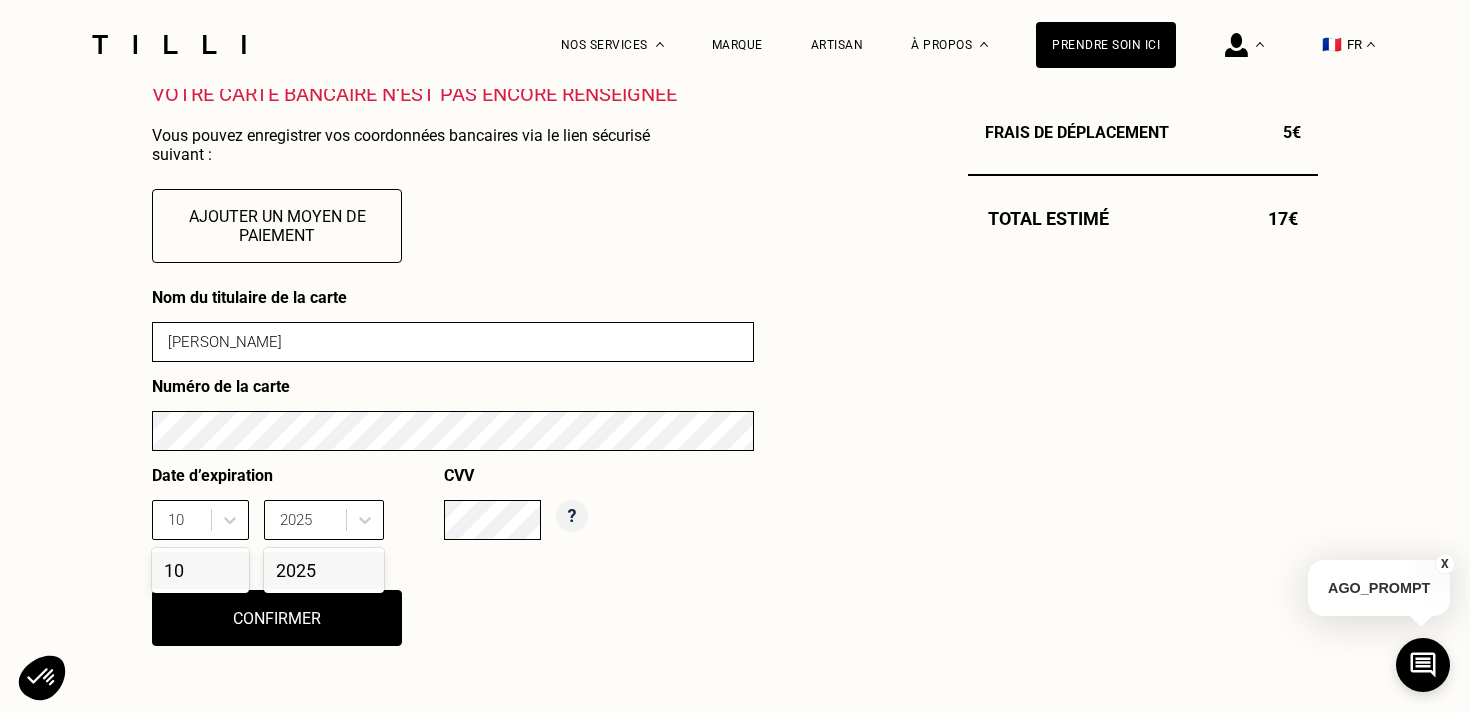 click on "[PERSON_NAME]" at bounding box center [453, 342] 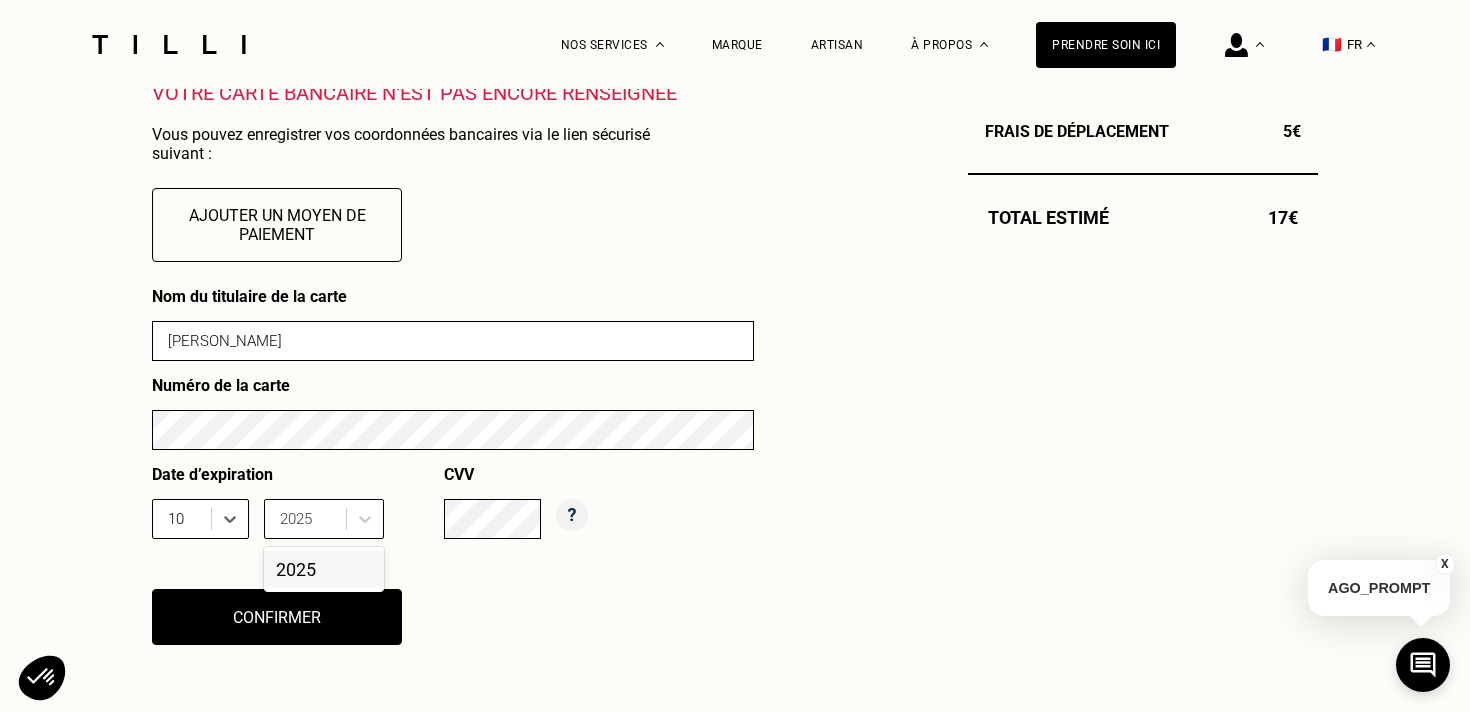 scroll, scrollTop: 772, scrollLeft: 0, axis: vertical 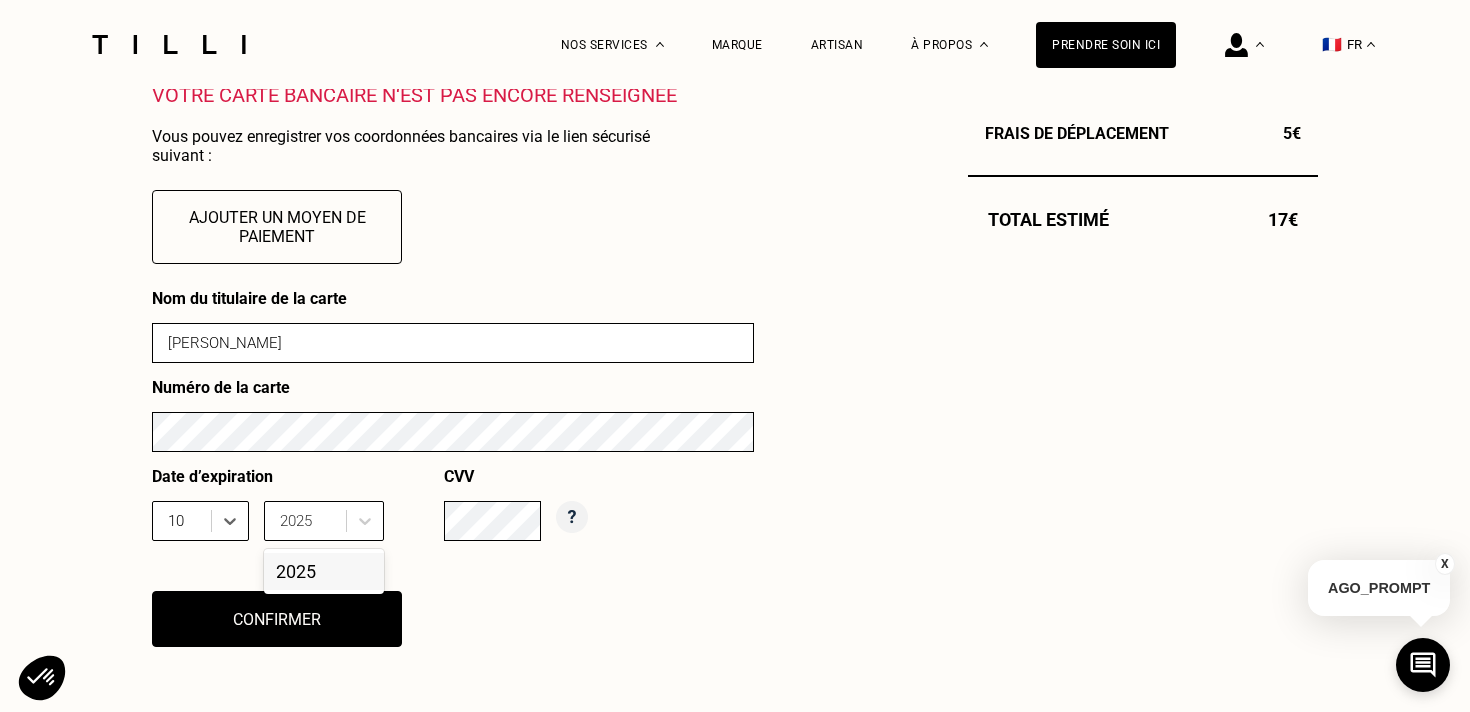 click on "2025" at bounding box center [324, 571] 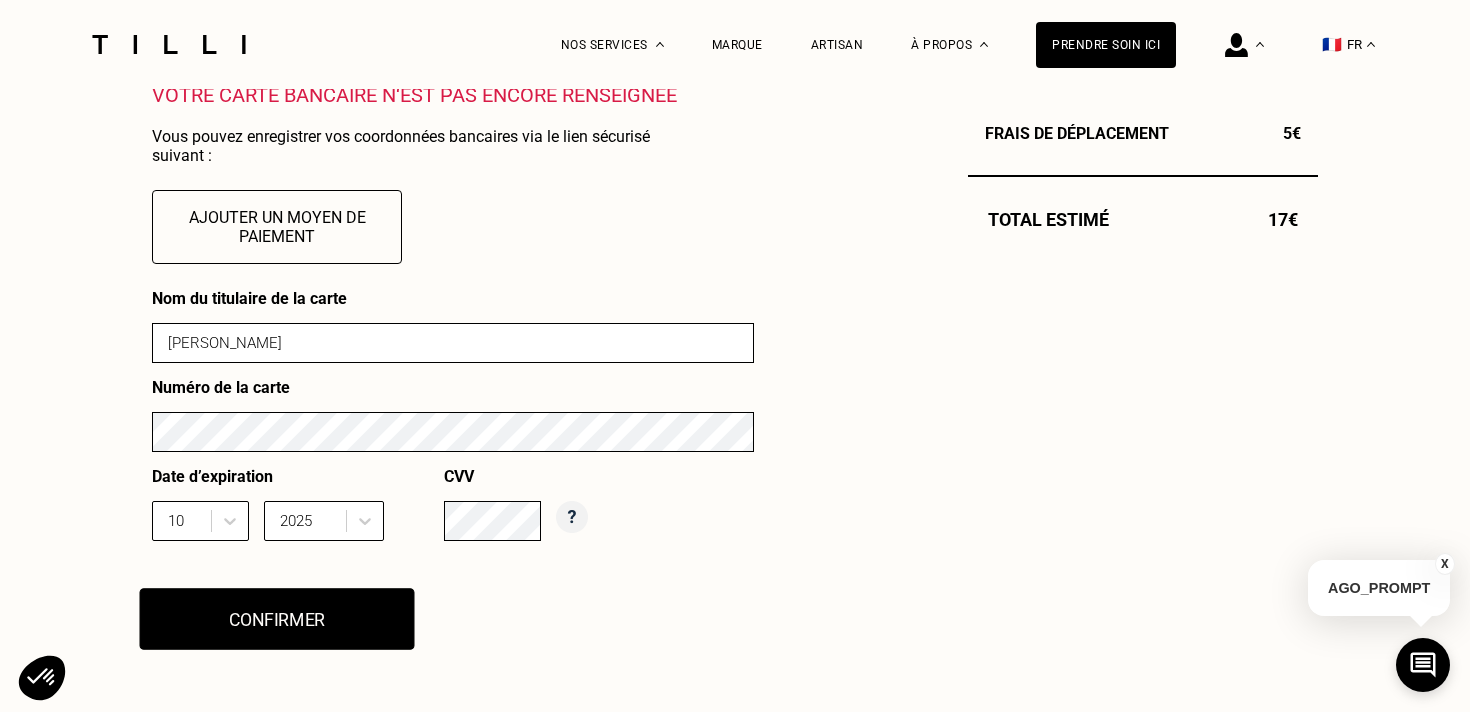 click on "Confirmer" at bounding box center (277, 619) 